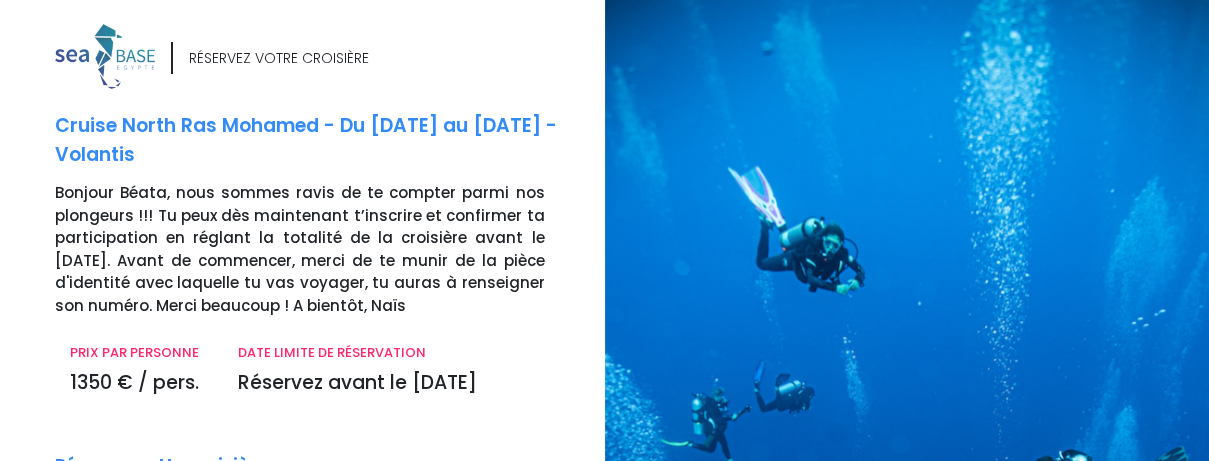 scroll, scrollTop: 416, scrollLeft: 0, axis: vertical 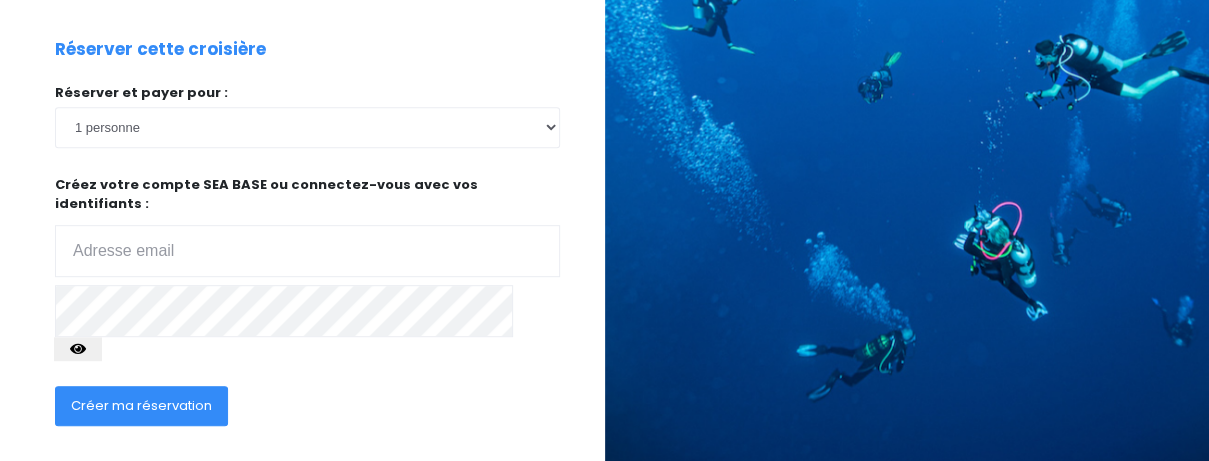 type on "beatanna@wanadoo.fr" 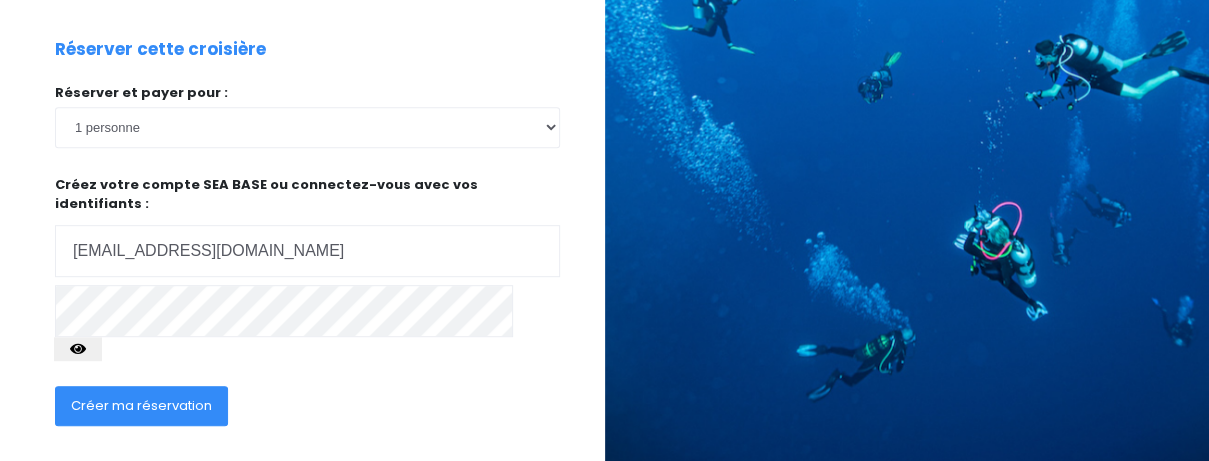 click on "Se connecter" at bounding box center [465, 503] 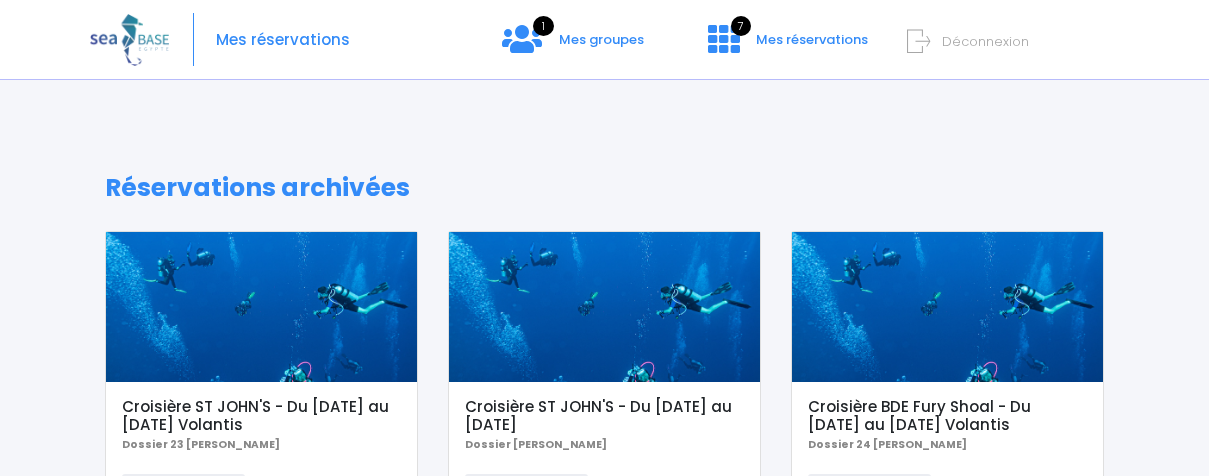 scroll, scrollTop: 0, scrollLeft: 0, axis: both 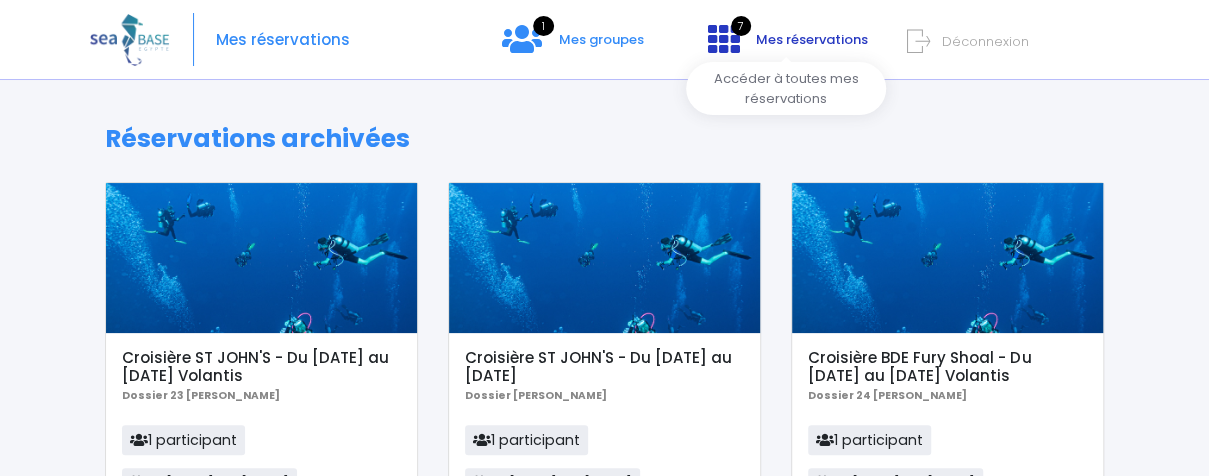 click on "Mes réservations" at bounding box center [812, 39] 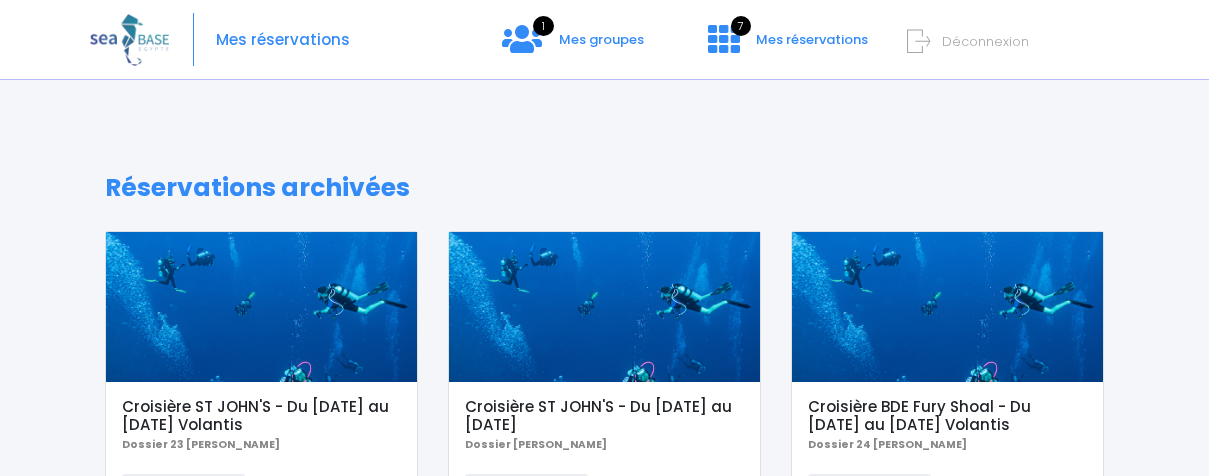 scroll, scrollTop: 0, scrollLeft: 0, axis: both 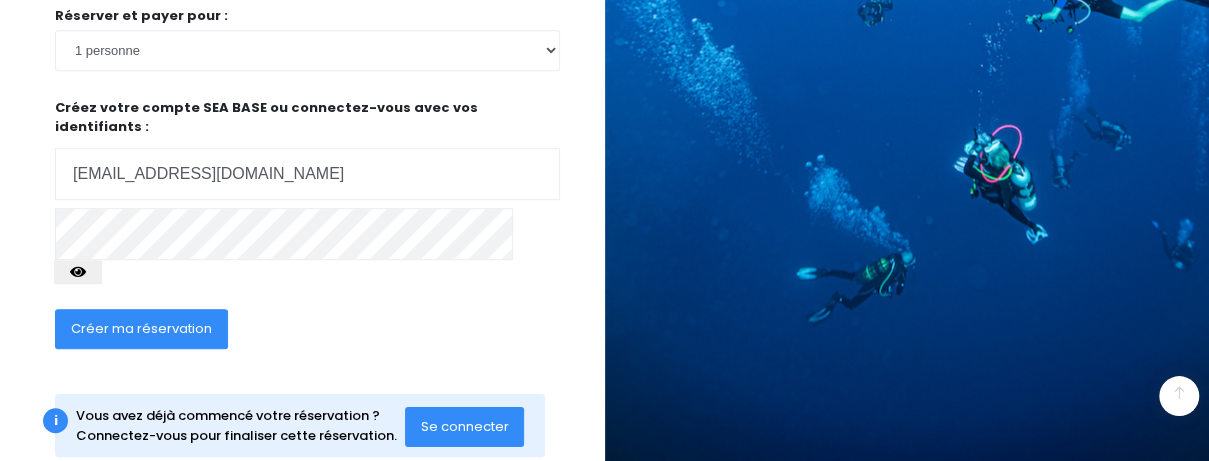 click on "Se connecter" at bounding box center [465, 426] 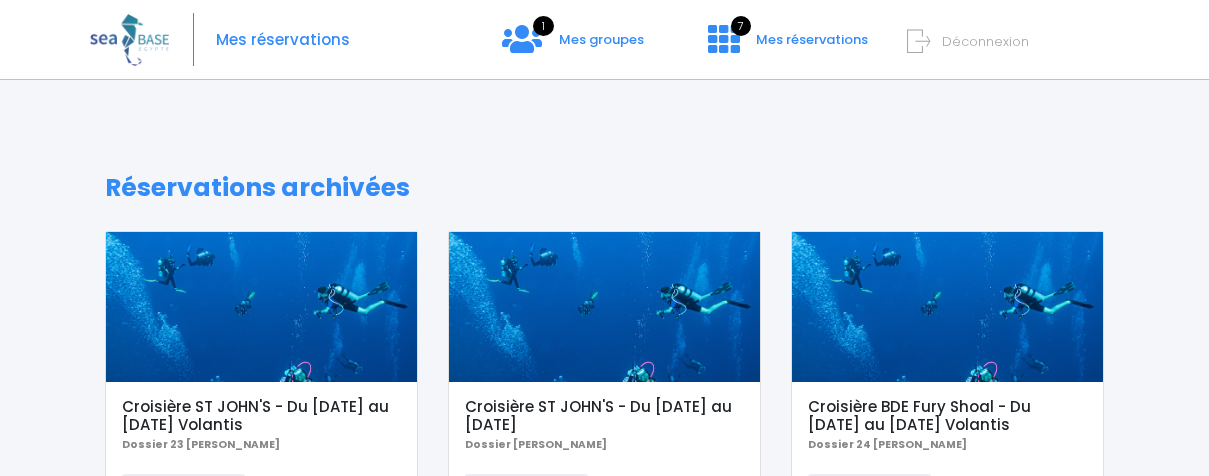 scroll, scrollTop: 0, scrollLeft: 0, axis: both 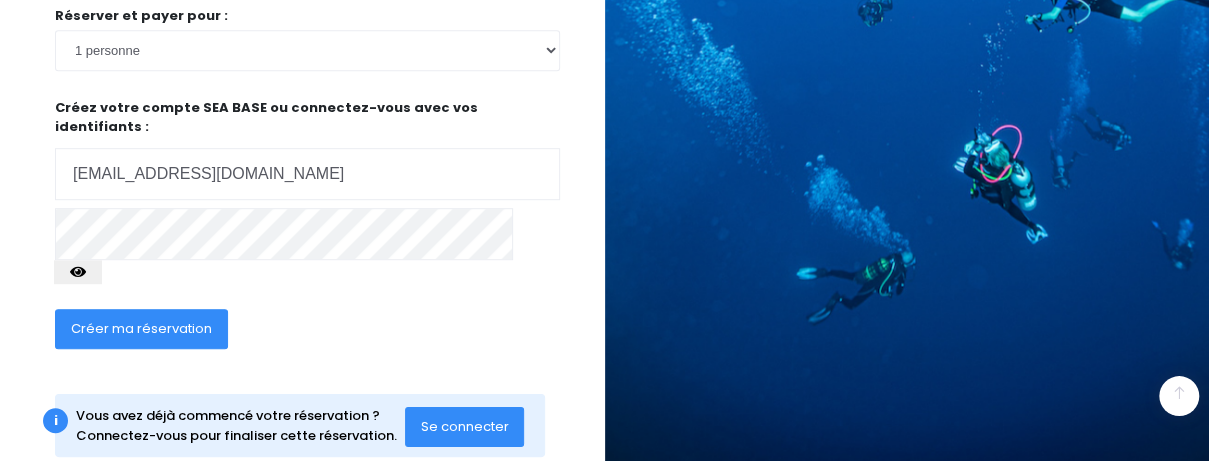click on "Se connecter" at bounding box center [465, 426] 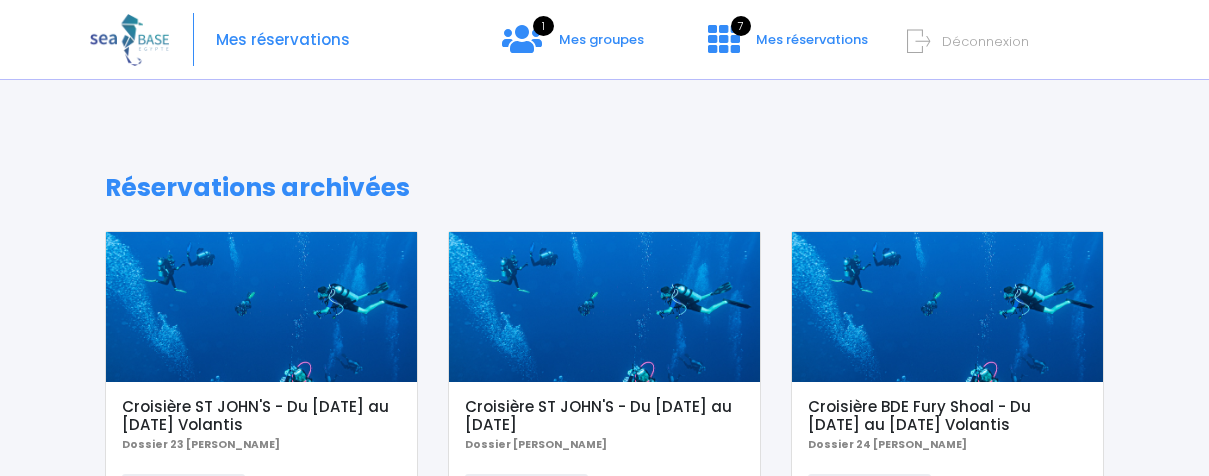 scroll, scrollTop: 0, scrollLeft: 0, axis: both 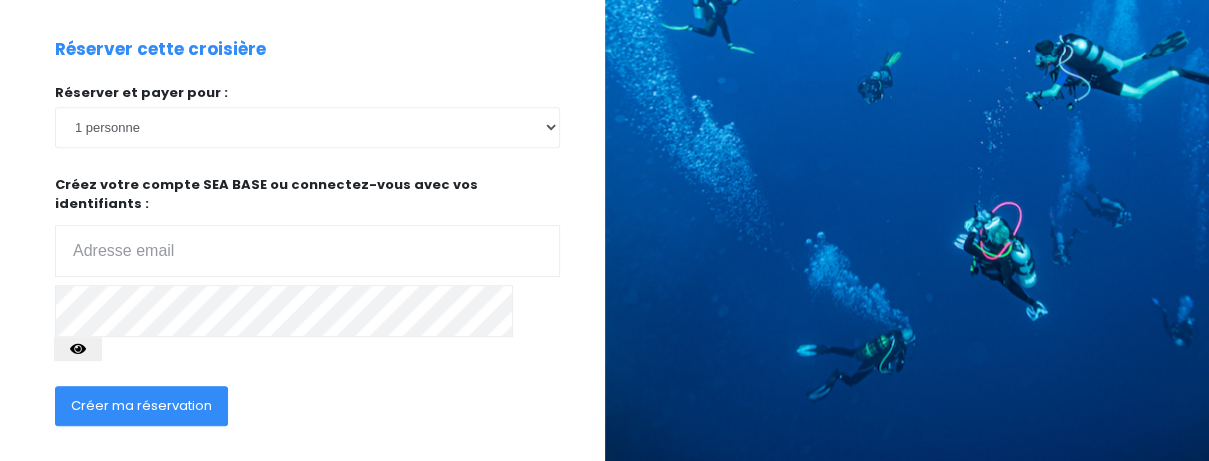 type on "beatanna@wanadoo.fr" 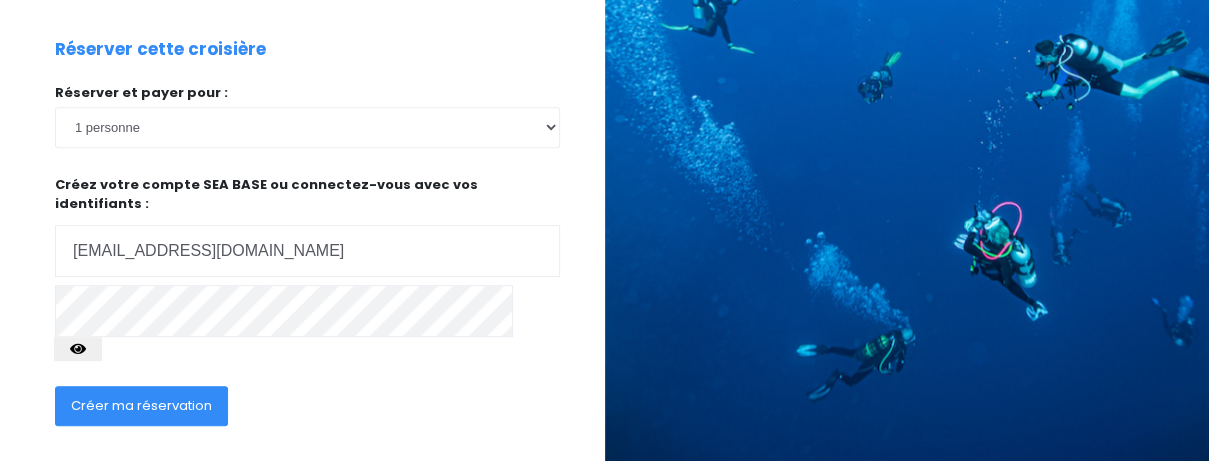 click on "Se connecter" at bounding box center (465, 504) 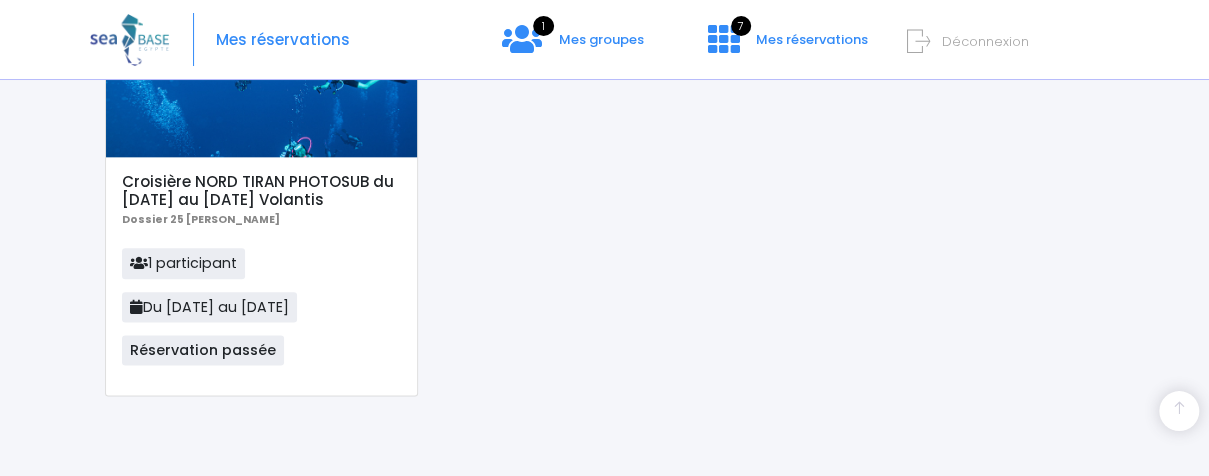 scroll, scrollTop: 236, scrollLeft: 0, axis: vertical 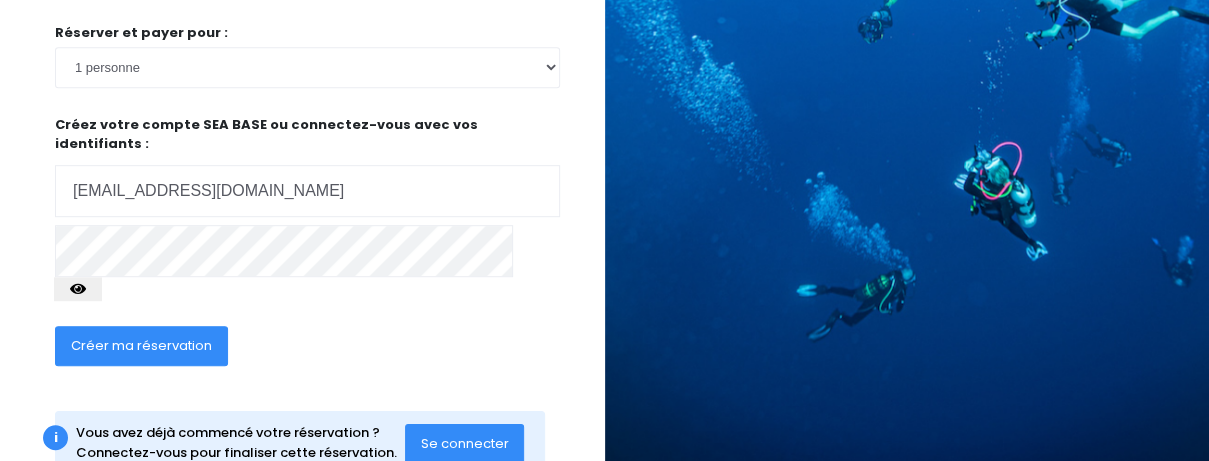 click on "Créer ma réservation" at bounding box center [141, 345] 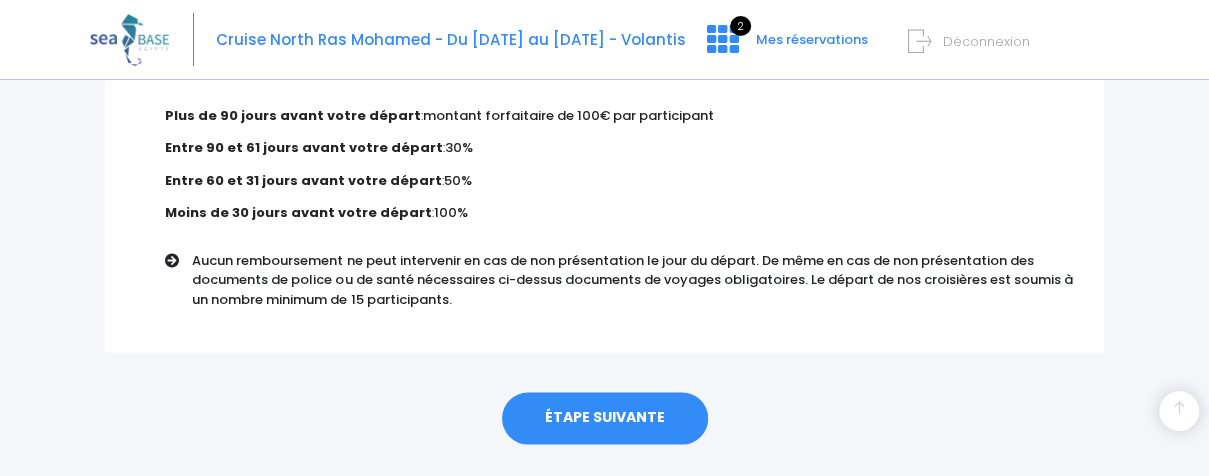 scroll, scrollTop: 1436, scrollLeft: 0, axis: vertical 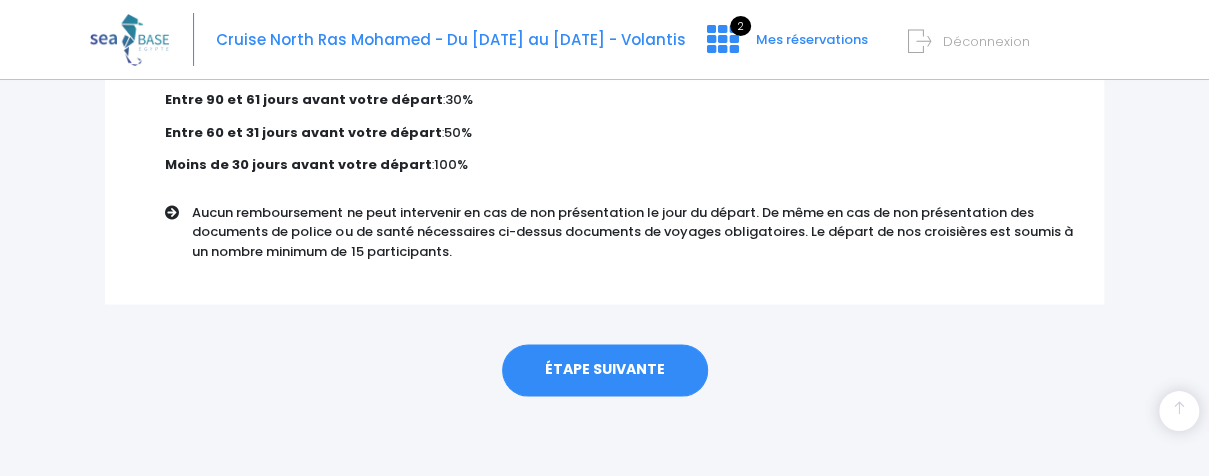 click on "ÉTAPE SUIVANTE" at bounding box center (605, 370) 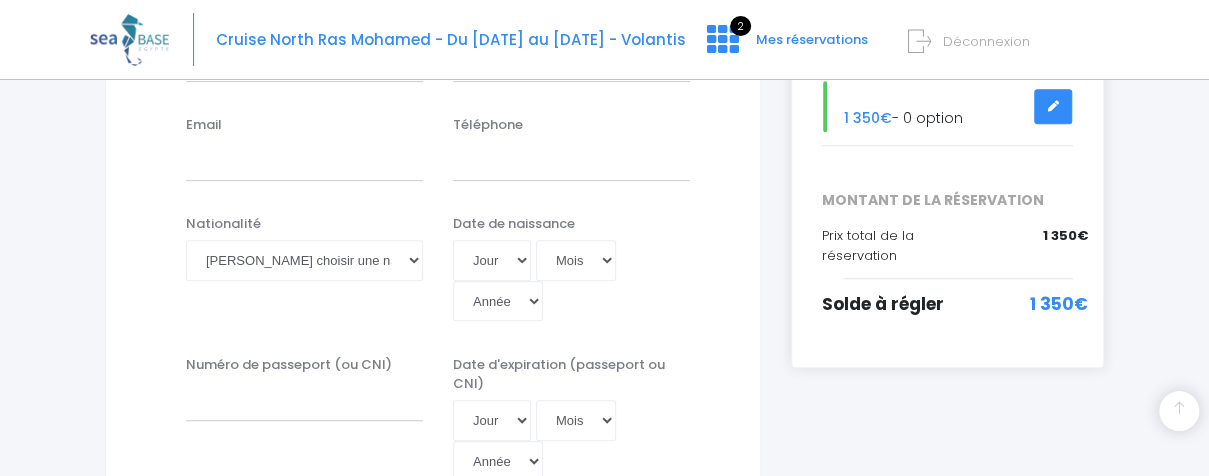 scroll, scrollTop: 833, scrollLeft: 0, axis: vertical 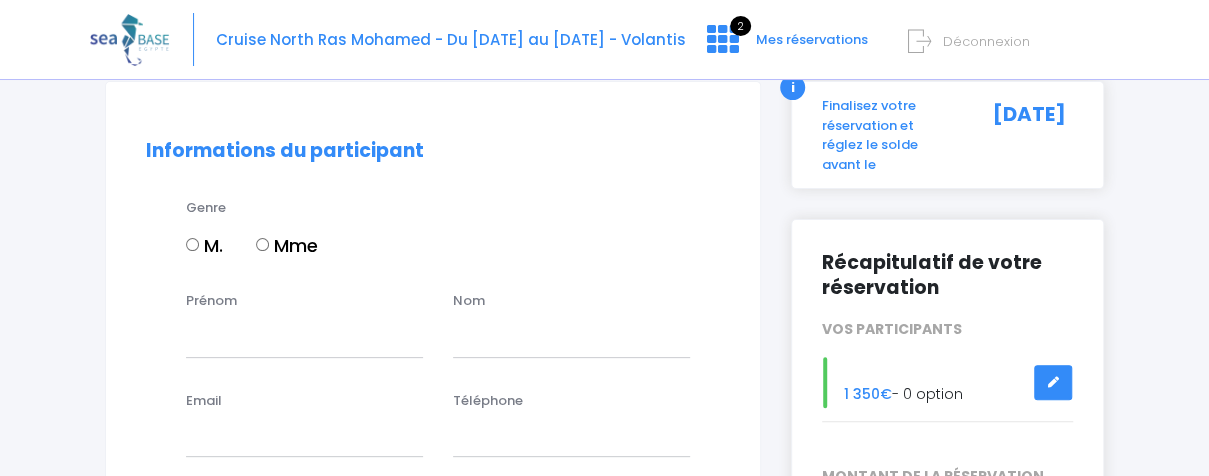 click on "Mme" at bounding box center (262, 244) 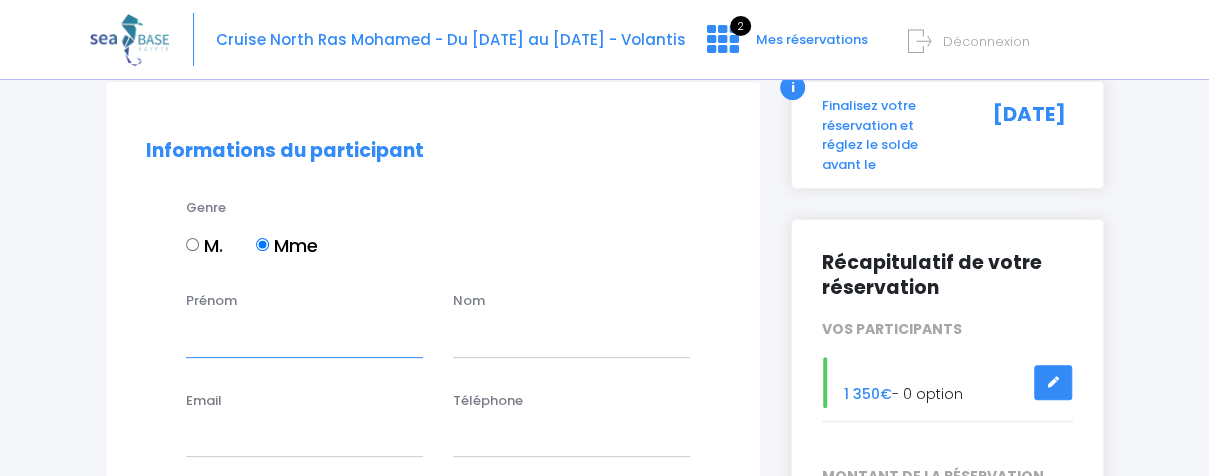 click on "Prénom" at bounding box center [304, 337] 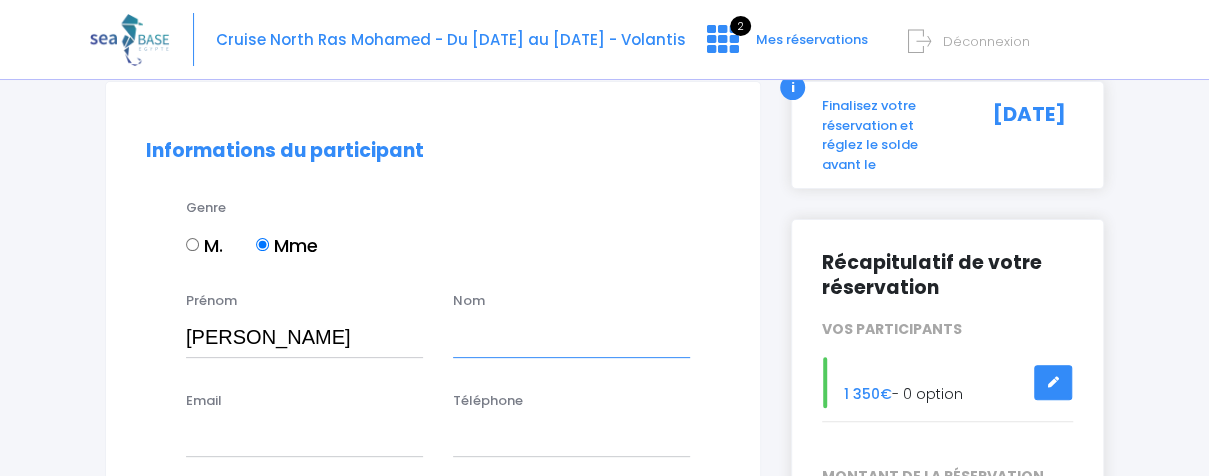 type on "Dabrowska" 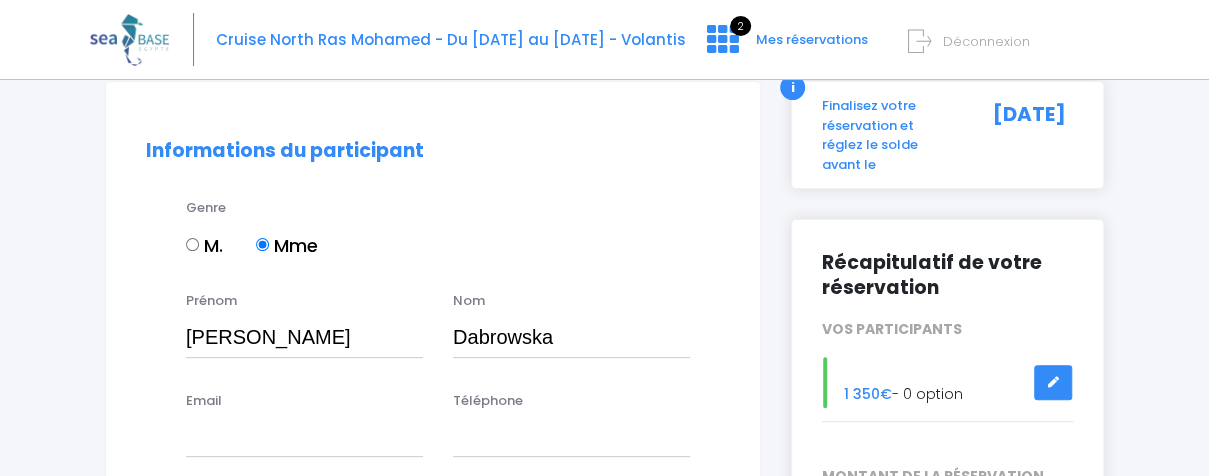 type on "beataannadab@gmail.com" 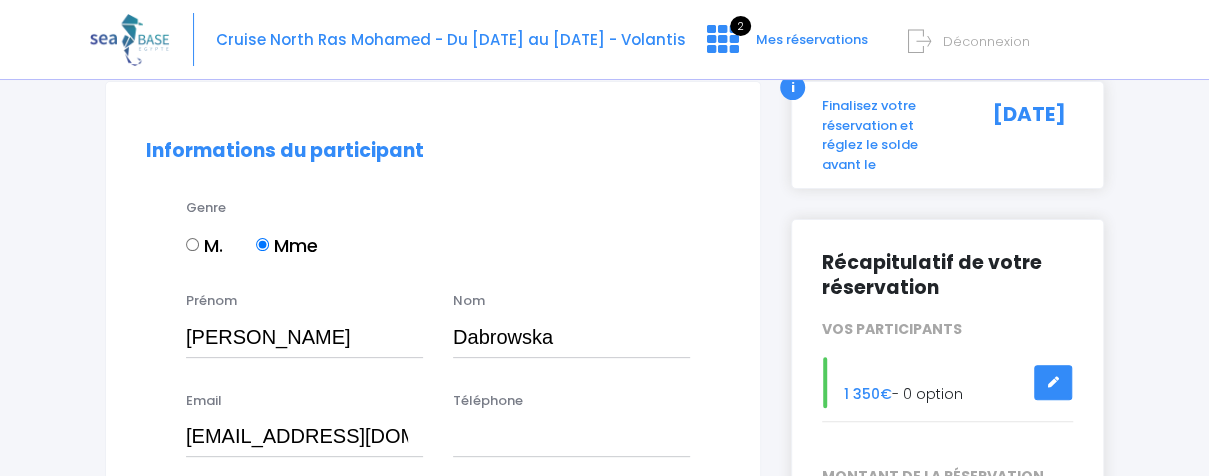 type on "0603358038" 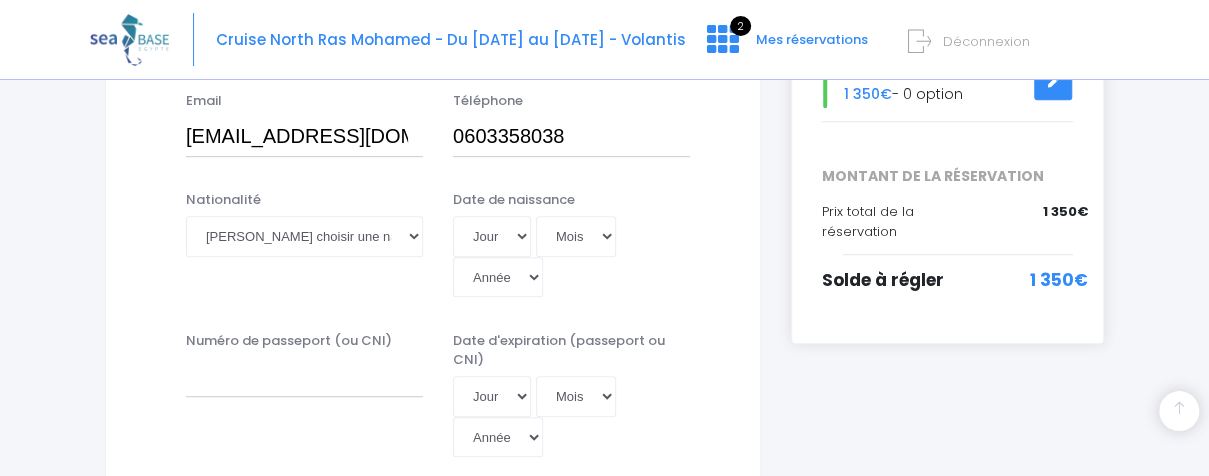 scroll, scrollTop: 445, scrollLeft: 0, axis: vertical 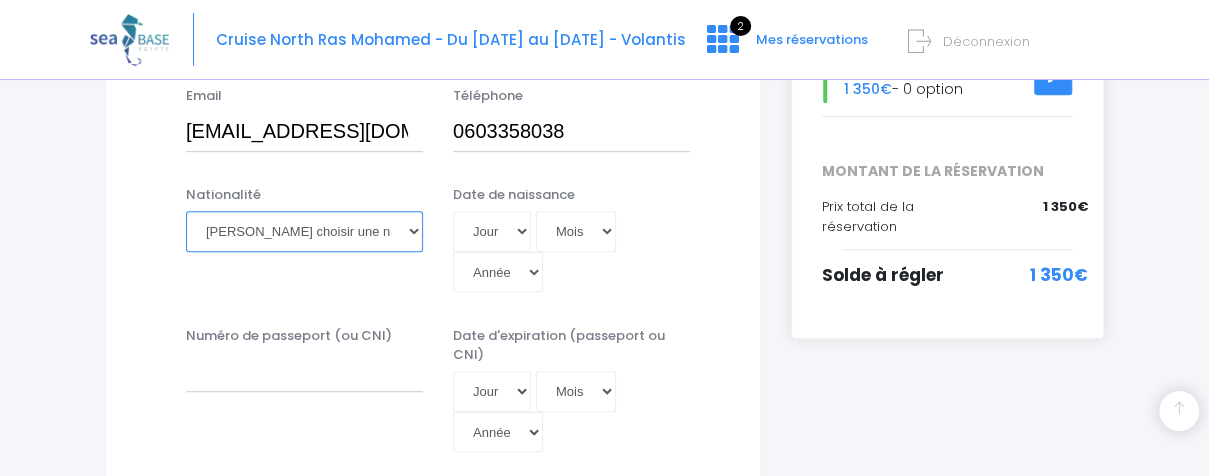 click on "Veuillez choisir une nationalité
Afghane
Albanaise
Algerienne
Allemande
Americaine
Andorrane
Angolaise
Antiguaise et barbudienne
Argentine Armenienne Australienne Autrichienne Azerbaïdjanaise Bahamienne" at bounding box center (304, 231) 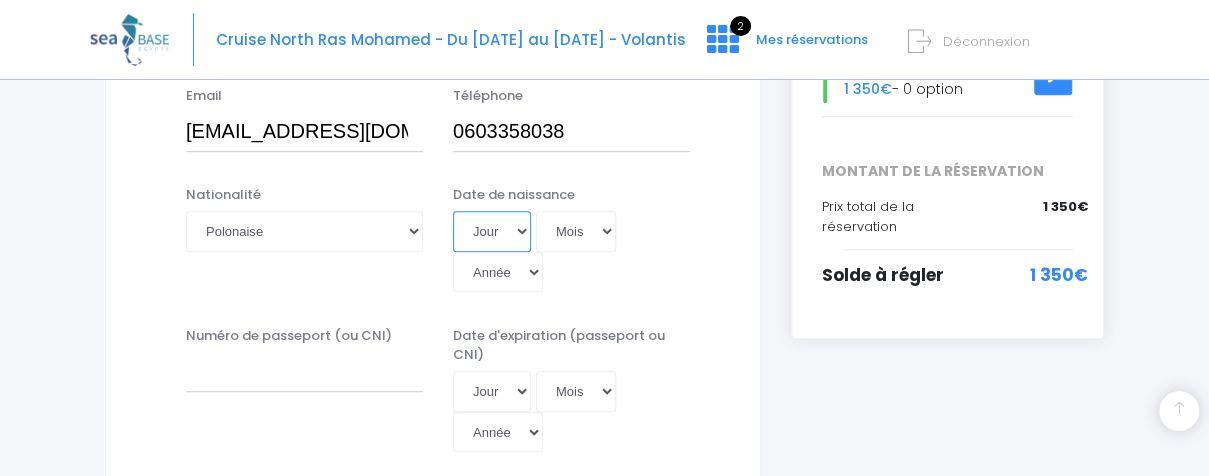 click on "Jour 01 02 03 04 05 06 07 08 09 10 11 12 13 14 15 16 17 18 19 20 21 22 23 24 25 26 27 28 29 30 31" at bounding box center [492, 231] 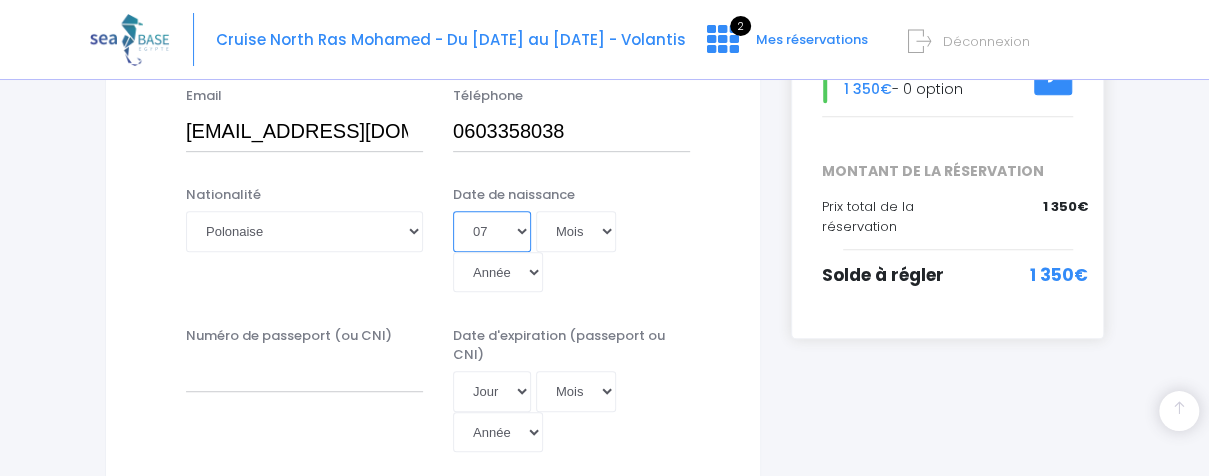 click on "Jour 01 02 03 04 05 06 07 08 09 10 11 12 13 14 15 16 17 18 19 20 21 22 23 24 25 26 27 28 29 30 31" at bounding box center [492, 231] 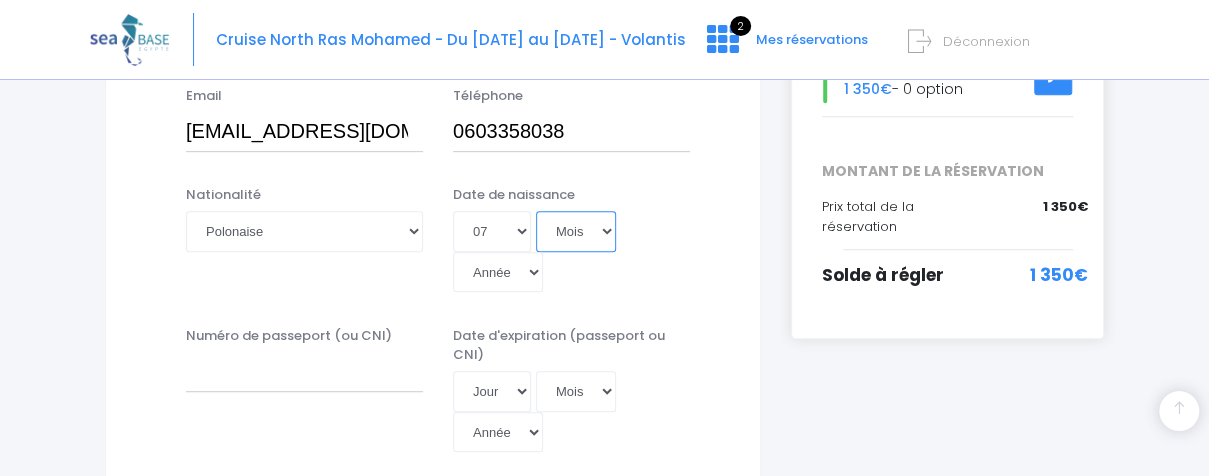 click on "Mois 01 02 03 04 05 06 07 08 09 10 11 12" at bounding box center [576, 231] 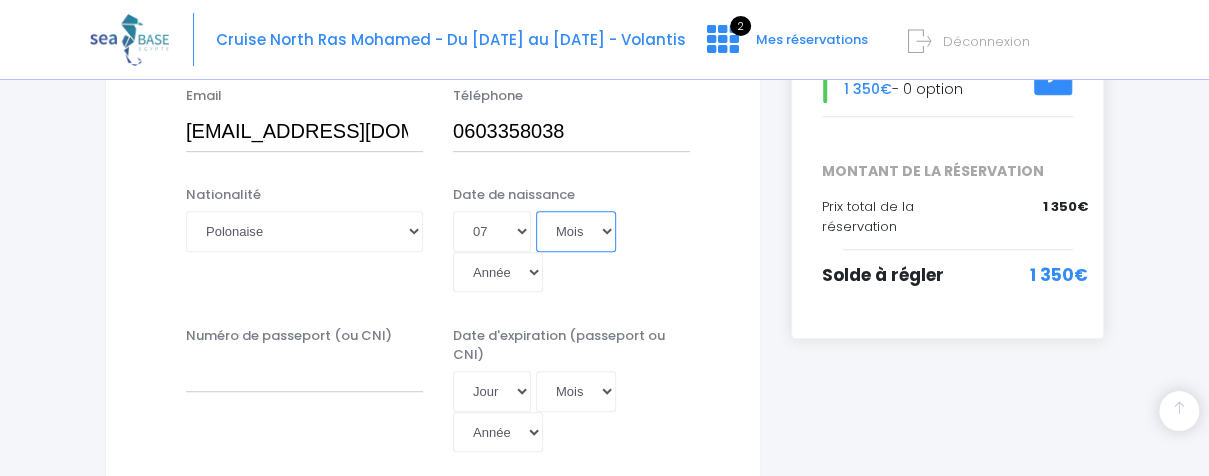 select on "10" 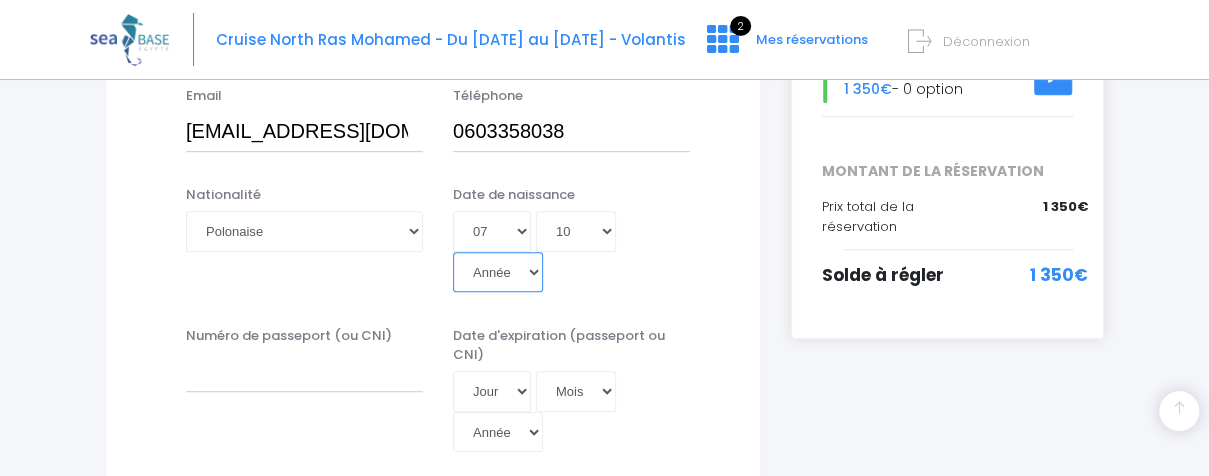 click on "Année 2045 2044 2043 2042 2041 2040 2039 2038 2037 2036 2035 2034 2033 2032 2031 2030 2029 2028 2027 2026 2025 2024 2023 2022 2021 2020 2019 2018 2017 2016 2015 2014 2013 2012 2011 2010 2009 2008 2007 2006 2005 2004 2003 2002 2001 2000 1999 1998 1997 1996 1995 1994 1993 1992 1991 1990 1989 1988 1987 1986 1985 1984 1983 1982 1981 1980 1979 1978 1977 1976 1975 1974 1973 1972 1971 1970 1969 1968 1967 1966 1965 1964 1963 1962 1961 1960 1959 1958 1957 1956 1955 1954 1953 1952 1951 1950 1949 1948 1947 1946 1945 1944 1943 1942 1941 1940 1939 1938 1937 1936 1935 1934 1933 1932 1931 1930 1929 1928 1927 1926 1925 1924 1923 1922 1921 1920 1919 1918 1917 1916 1915 1914 1913 1912 1911 1910 1909 1908 1907 1906 1905 1904 1903 1902 1901 1900" at bounding box center (498, 272) 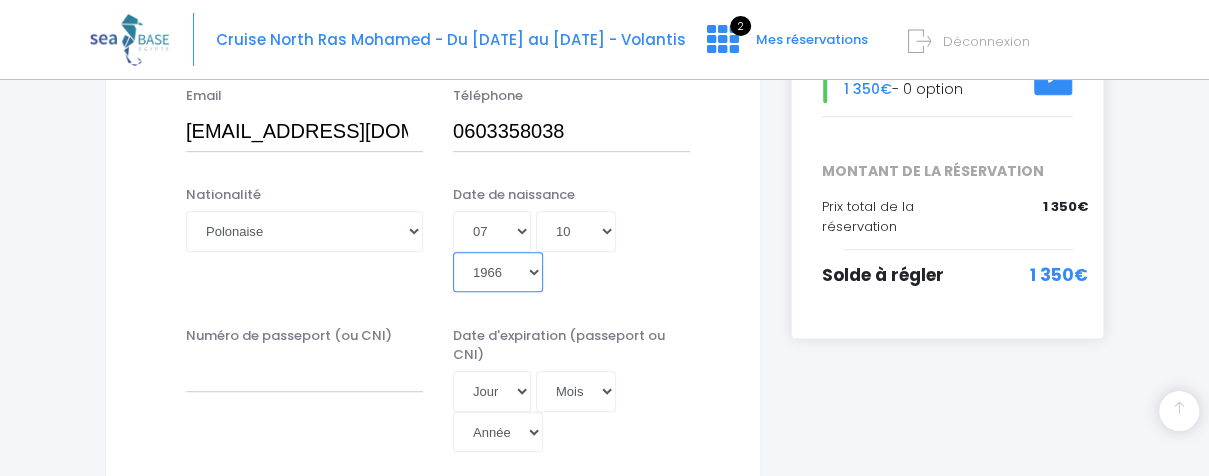 click on "Année 2045 2044 2043 2042 2041 2040 2039 2038 2037 2036 2035 2034 2033 2032 2031 2030 2029 2028 2027 2026 2025 2024 2023 2022 2021 2020 2019 2018 2017 2016 2015 2014 2013 2012 2011 2010 2009 2008 2007 2006 2005 2004 2003 2002 2001 2000 1999 1998 1997 1996 1995 1994 1993 1992 1991 1990 1989 1988 1987 1986 1985 1984 1983 1982 1981 1980 1979 1978 1977 1976 1975 1974 1973 1972 1971 1970 1969 1968 1967 1966 1965 1964 1963 1962 1961 1960 1959 1958 1957 1956 1955 1954 1953 1952 1951 1950 1949 1948 1947 1946 1945 1944 1943 1942 1941 1940 1939 1938 1937 1936 1935 1934 1933 1932 1931 1930 1929 1928 1927 1926 1925 1924 1923 1922 1921 1920 1919 1918 1917 1916 1915 1914 1913 1912 1911 1910 1909 1908 1907 1906 1905 1904 1903 1902 1901 1900" at bounding box center (498, 272) 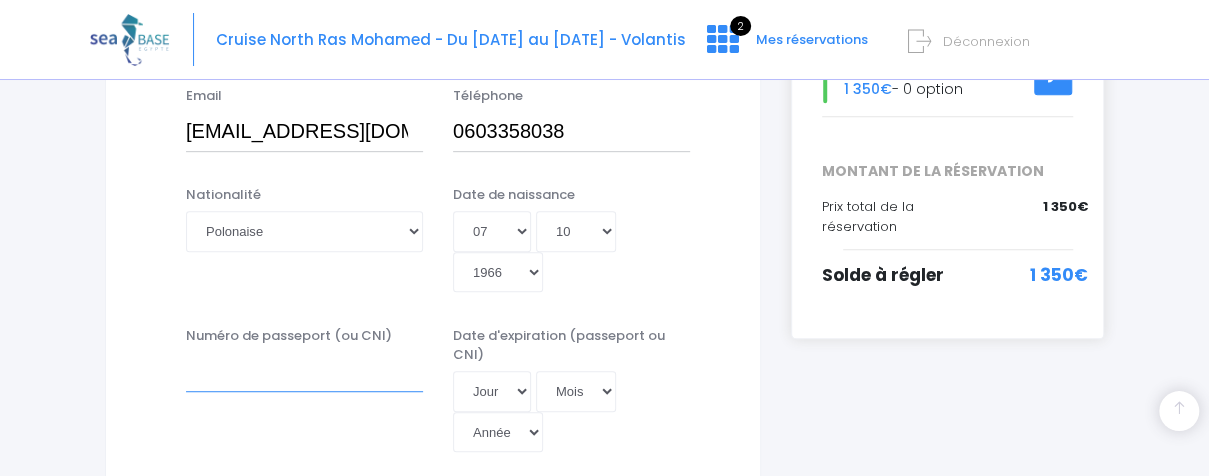 click on "Numéro de passeport (ou CNI)" at bounding box center [304, 372] 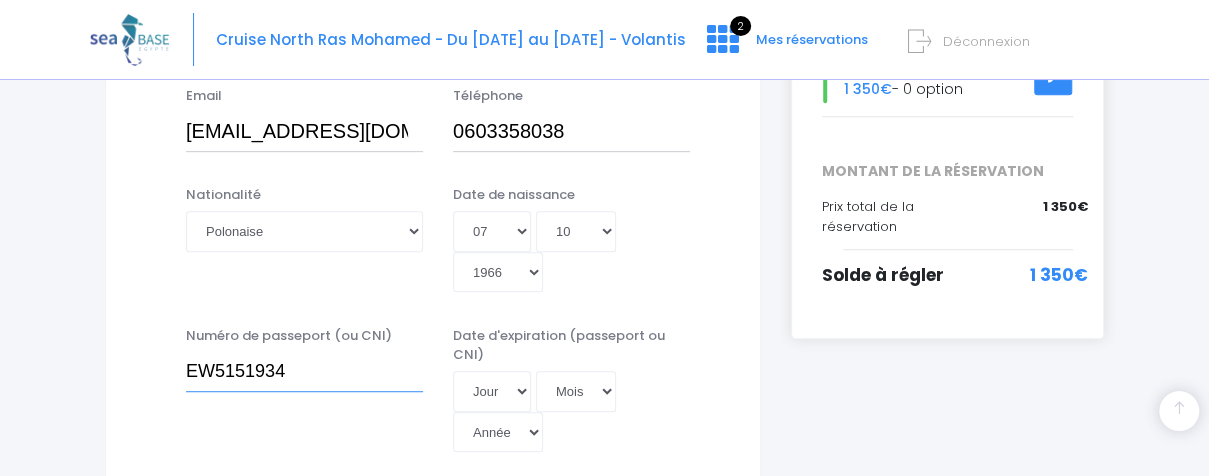 type on "EW5151934" 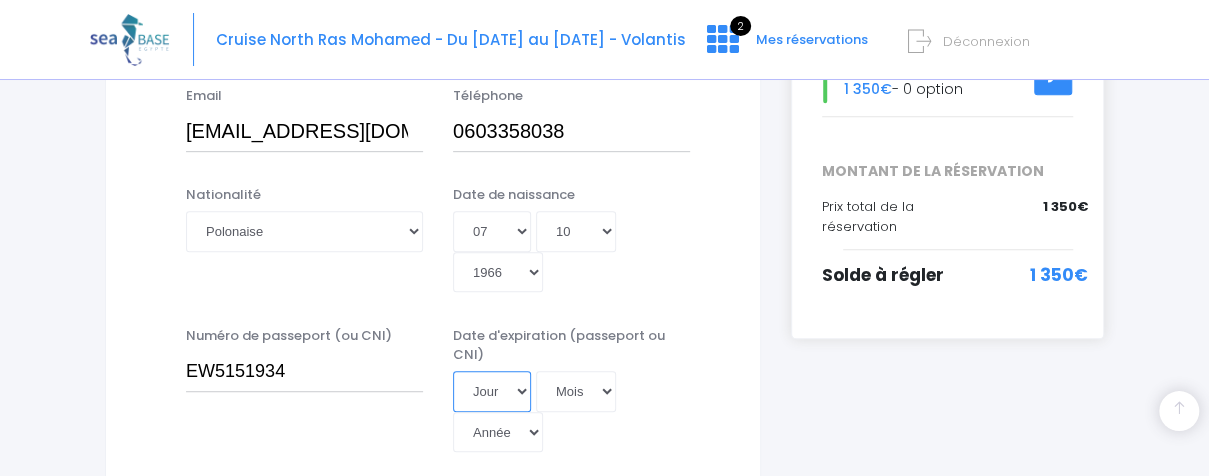 click on "Jour 01 02 03 04 05 06 07 08 09 10 11 12 13 14 15 16 17 18 19 20 21 22 23 24 25 26 27 28 29 30 31" at bounding box center [492, 391] 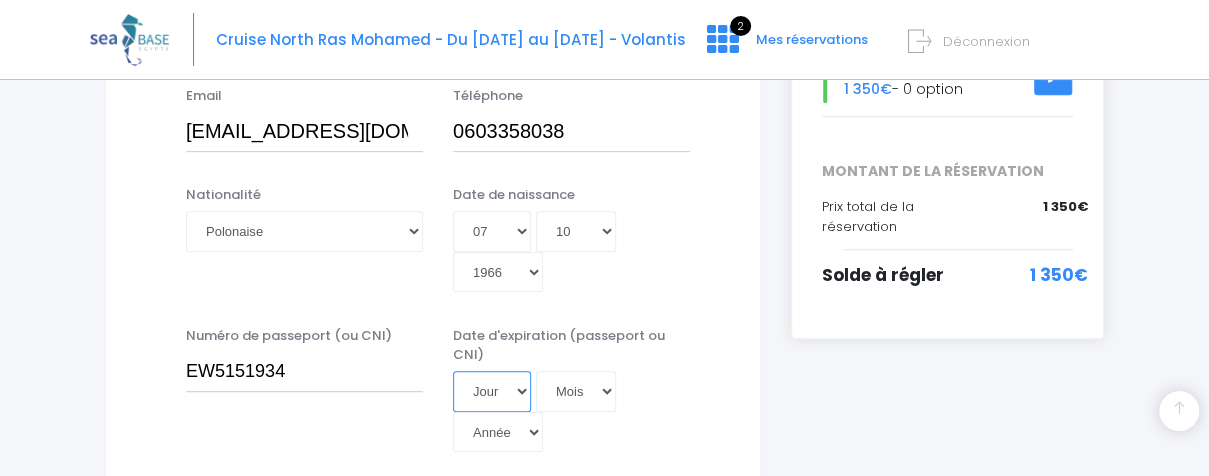 select on "18" 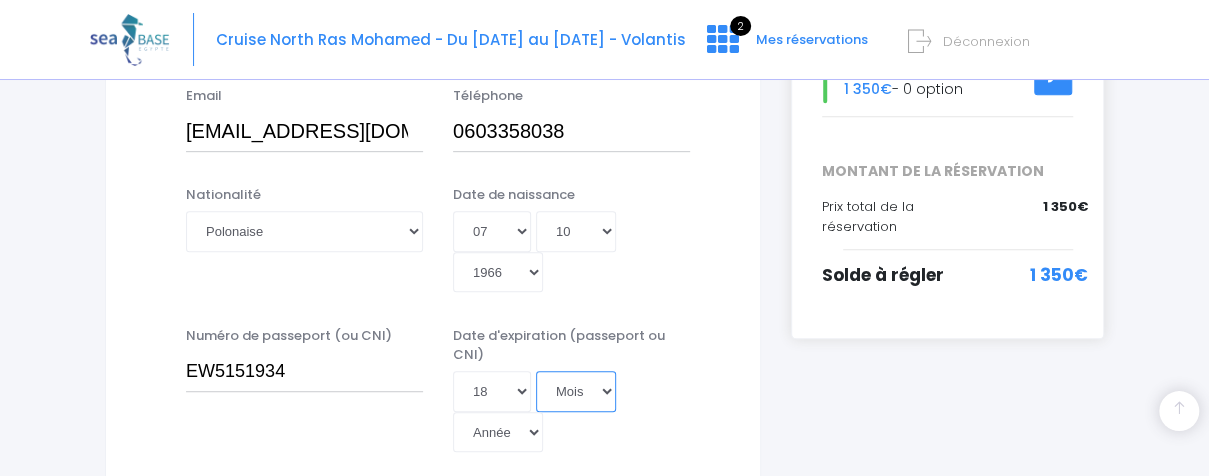 click on "Mois 01 02 03 04 05 06 07 08 09 10 11 12" at bounding box center [576, 391] 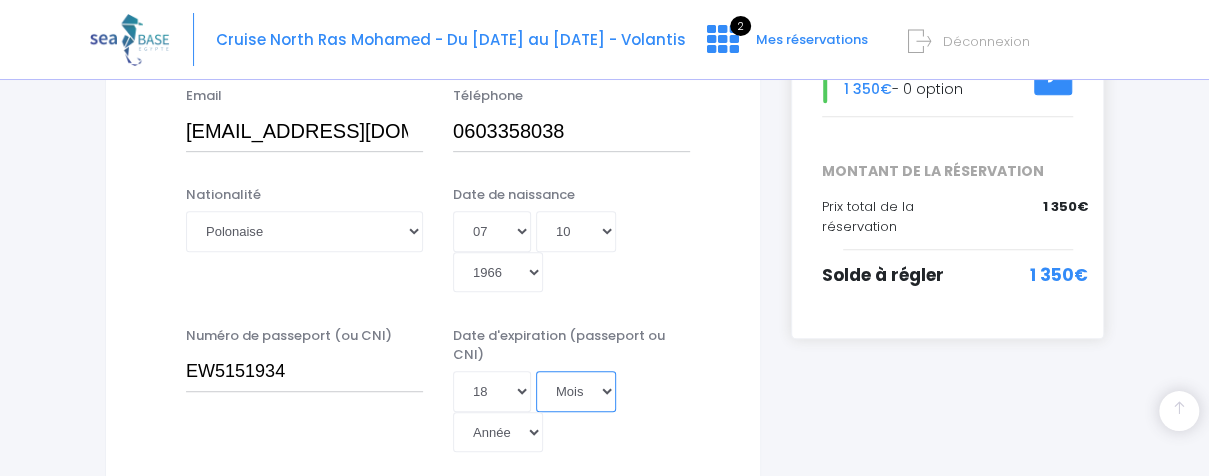 select on "11" 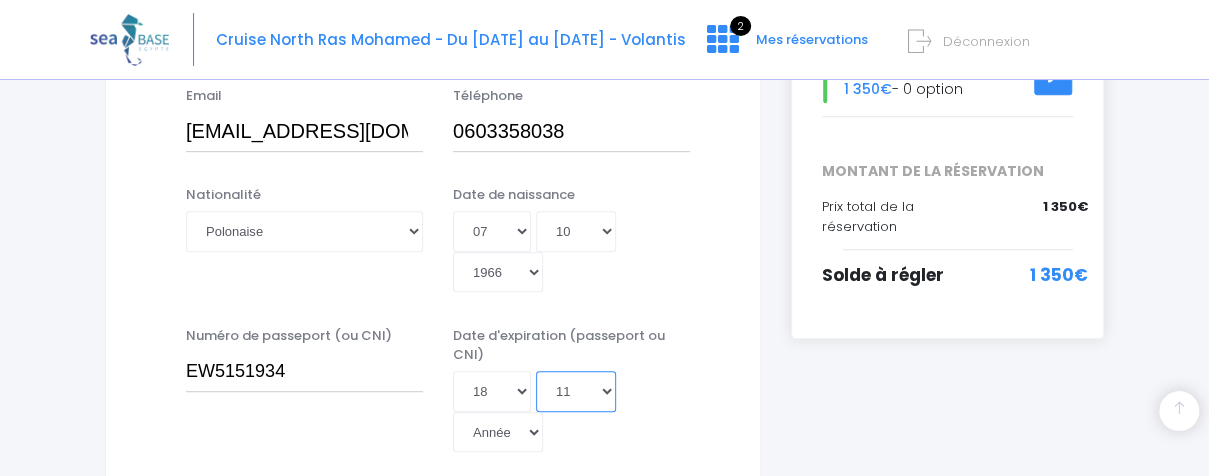 click on "Mois 01 02 03 04 05 06 07 08 09 10 11 12" at bounding box center [576, 391] 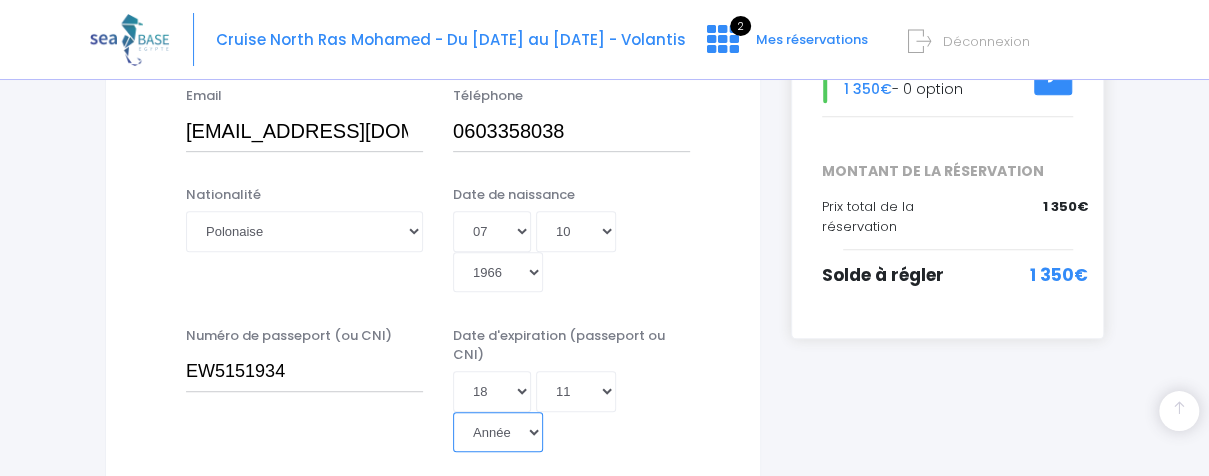 click on "Année 2045 2044 2043 2042 2041 2040 2039 2038 2037 2036 2035 2034 2033 2032 2031 2030 2029 2028 2027 2026 2025 2024 2023 2022 2021 2020 2019 2018 2017 2016 2015 2014 2013 2012 2011 2010 2009 2008 2007 2006 2005 2004 2003 2002 2001 2000 1999 1998 1997 1996 1995 1994 1993 1992 1991 1990 1989 1988 1987 1986 1985 1984 1983 1982 1981 1980 1979 1978 1977 1976 1975 1974 1973 1972 1971 1970 1969 1968 1967 1966 1965 1964 1963 1962 1961 1960 1959 1958 1957 1956 1955 1954 1953 1952 1951 1950 1949 1948 1947 1946 1945 1944 1943 1942 1941 1940 1939 1938 1937 1936 1935 1934 1933 1932 1931 1930 1929 1928 1927 1926 1925 1924 1923 1922 1921 1920 1919 1918 1917 1916 1915 1914 1913 1912 1911 1910 1909 1908 1907 1906 1905 1904 1903 1902 1901 1900" at bounding box center (498, 432) 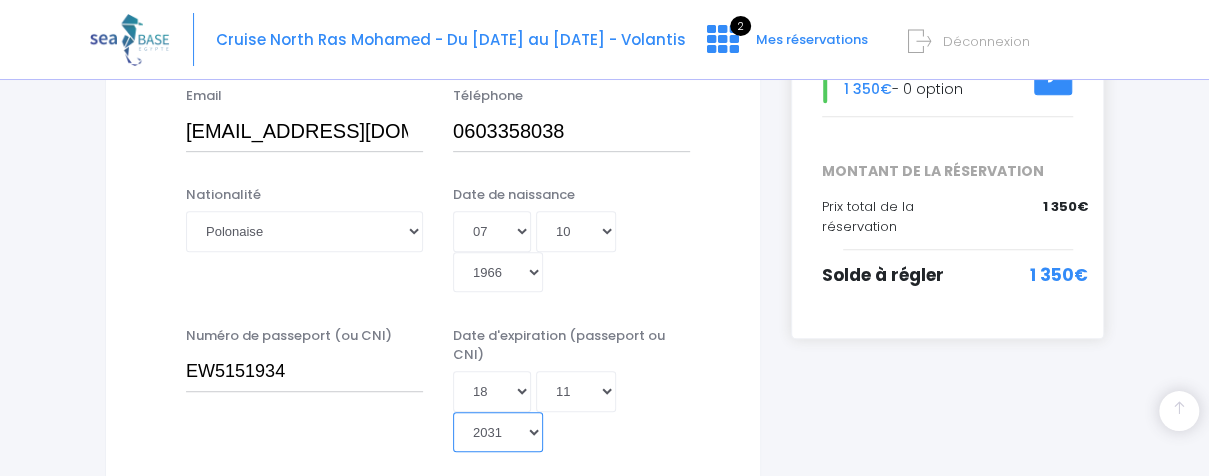 click on "Année 2045 2044 2043 2042 2041 2040 2039 2038 2037 2036 2035 2034 2033 2032 2031 2030 2029 2028 2027 2026 2025 2024 2023 2022 2021 2020 2019 2018 2017 2016 2015 2014 2013 2012 2011 2010 2009 2008 2007 2006 2005 2004 2003 2002 2001 2000 1999 1998 1997 1996 1995 1994 1993 1992 1991 1990 1989 1988 1987 1986 1985 1984 1983 1982 1981 1980 1979 1978 1977 1976 1975 1974 1973 1972 1971 1970 1969 1968 1967 1966 1965 1964 1963 1962 1961 1960 1959 1958 1957 1956 1955 1954 1953 1952 1951 1950 1949 1948 1947 1946 1945 1944 1943 1942 1941 1940 1939 1938 1937 1936 1935 1934 1933 1932 1931 1930 1929 1928 1927 1926 1925 1924 1923 1922 1921 1920 1919 1918 1917 1916 1915 1914 1913 1912 1911 1910 1909 1908 1907 1906 1905 1904 1903 1902 1901 1900" at bounding box center [498, 432] 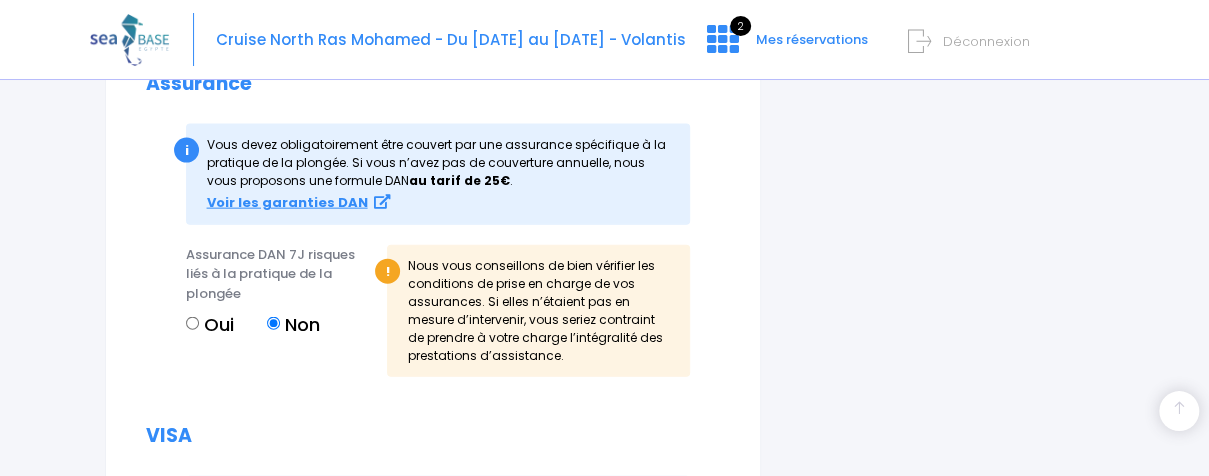 scroll, scrollTop: 2090, scrollLeft: 0, axis: vertical 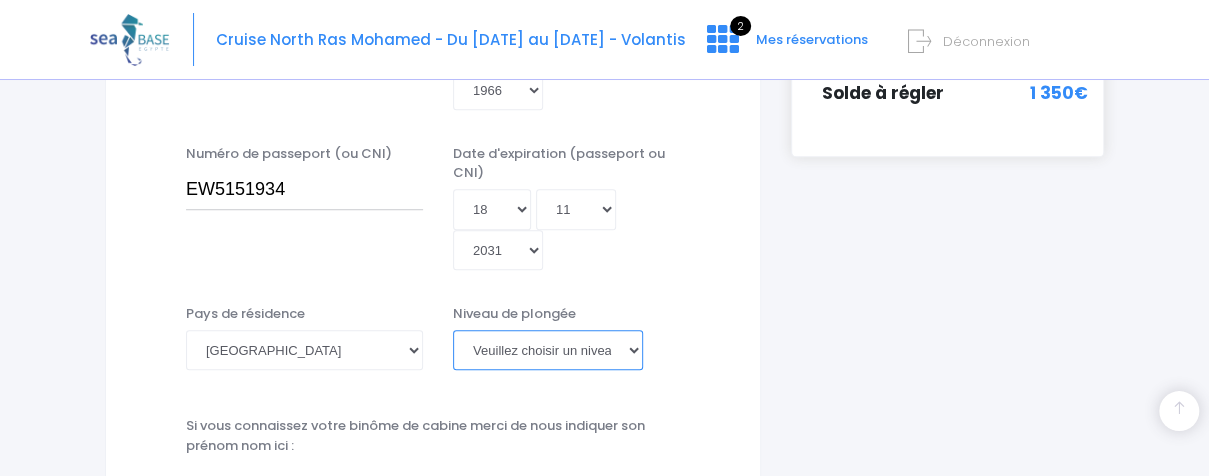 click on "Veuillez choisir un niveau de plongée
Non plongeur
Junior OW diver
Adventure OW diver
Open Water diver
Advanced OW diver
Deep diver
Rescue diver
Dive Master
Instructeur
MSDT
IDC Staff
Master instructeur
Course Director
N1
N2
N3
N4 PA40 MF1 MF2 PE40 Autre" at bounding box center (548, 350) 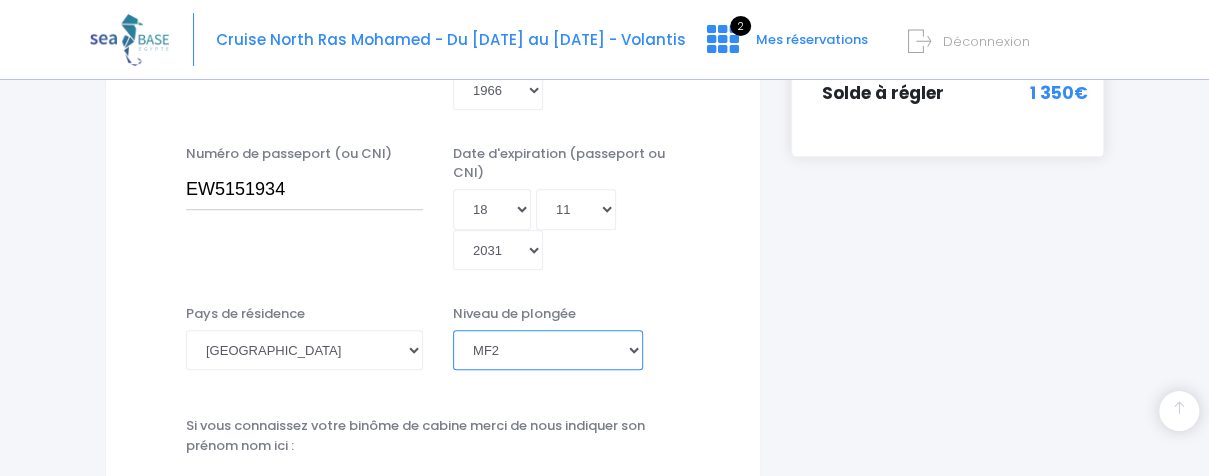 click on "Veuillez choisir un niveau de plongée
Non plongeur
Junior OW diver
Adventure OW diver
Open Water diver
Advanced OW diver
Deep diver
Rescue diver
Dive Master
Instructeur
MSDT
IDC Staff
Master instructeur
Course Director
N1
N2
N3
N4 PA40 MF1 MF2 PE40 Autre" at bounding box center (548, 350) 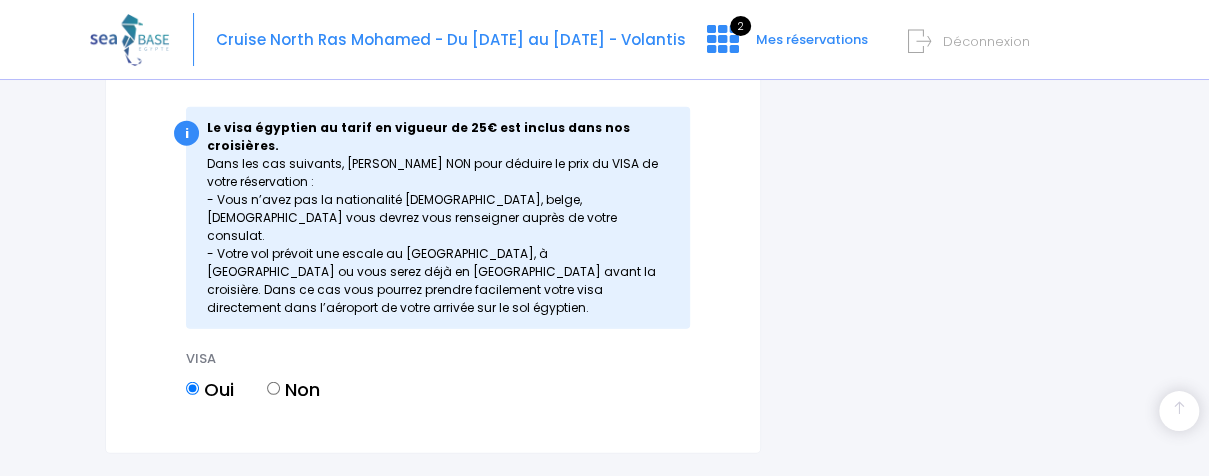scroll, scrollTop: 2502, scrollLeft: 0, axis: vertical 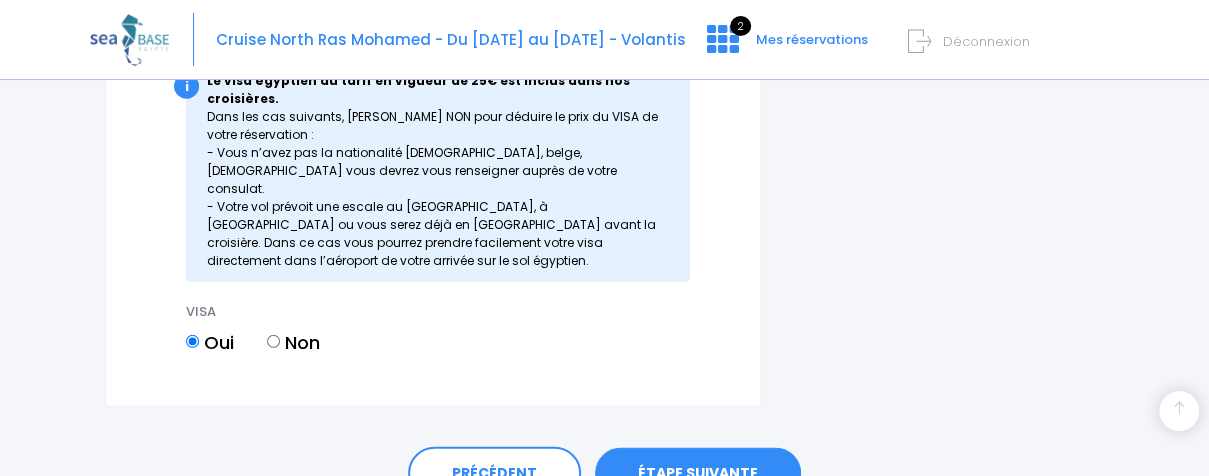 click on "ÉTAPE SUIVANTE" at bounding box center [698, 474] 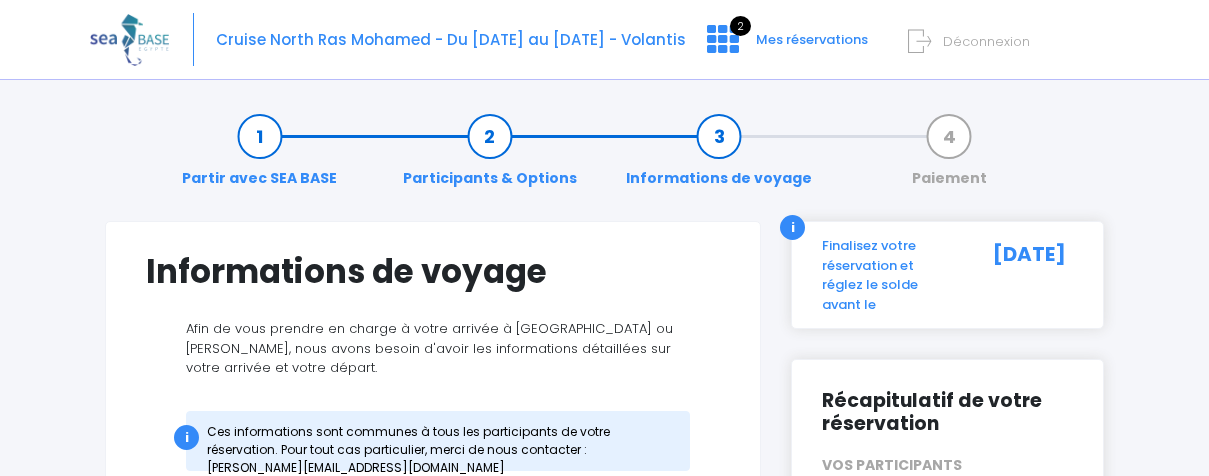 scroll, scrollTop: 0, scrollLeft: 0, axis: both 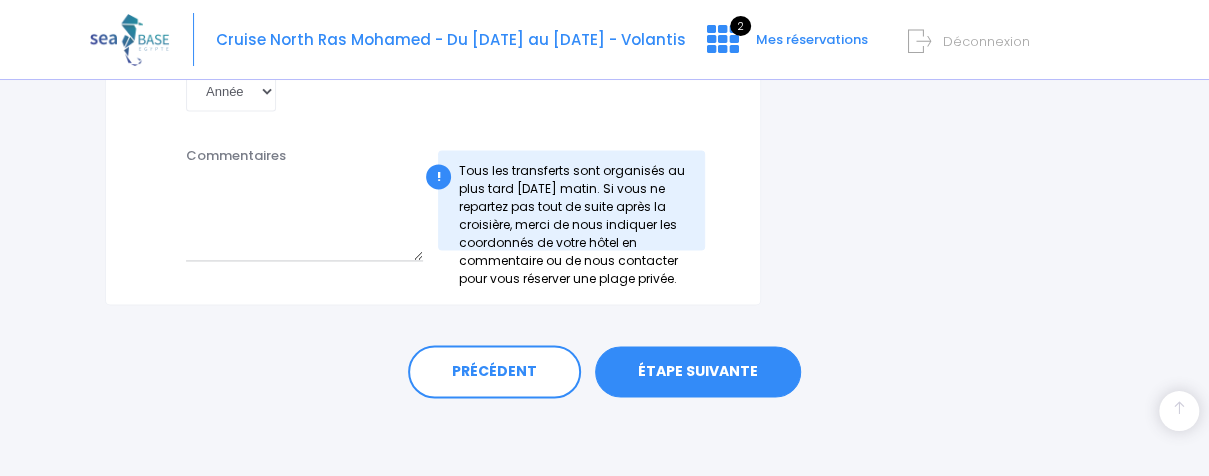 click on "ÉTAPE SUIVANTE" at bounding box center (698, 372) 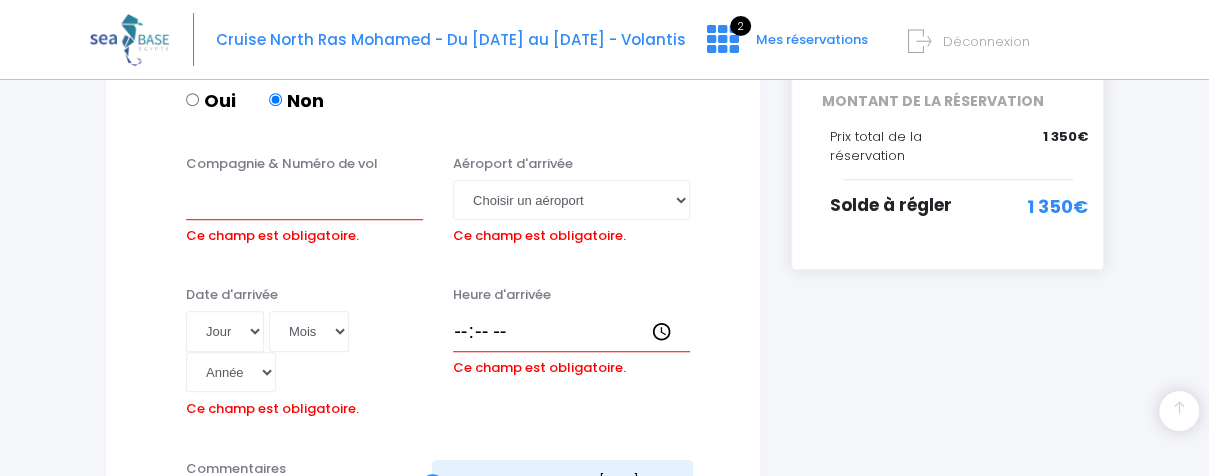 scroll, scrollTop: 491, scrollLeft: 0, axis: vertical 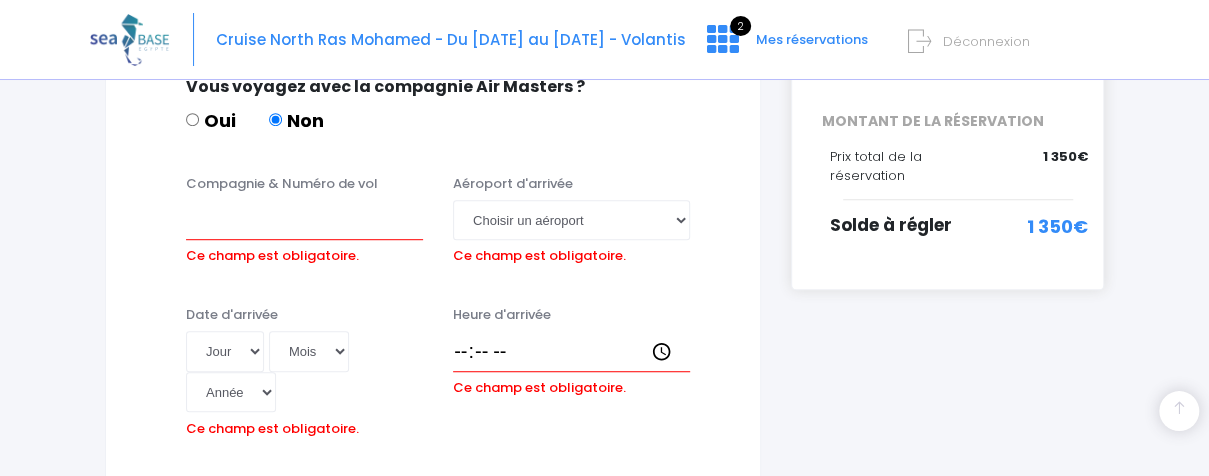 click on "Oui" at bounding box center (192, 119) 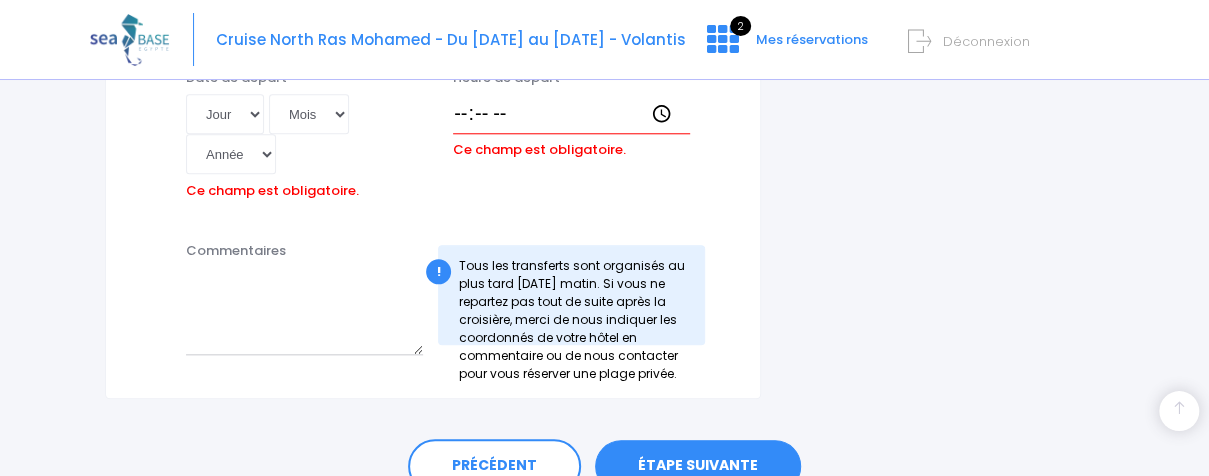 scroll, scrollTop: 491, scrollLeft: 0, axis: vertical 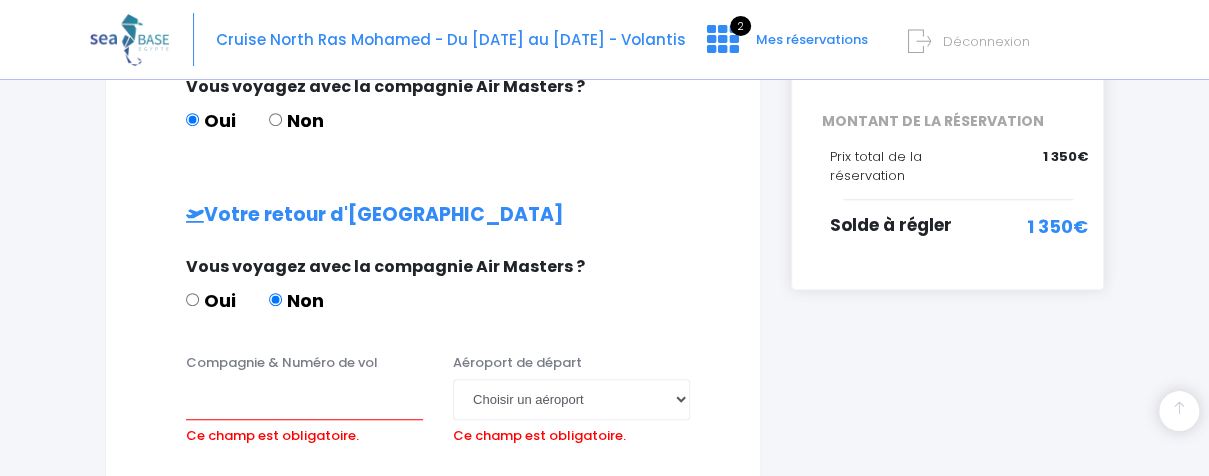 click on "Oui" at bounding box center [192, 299] 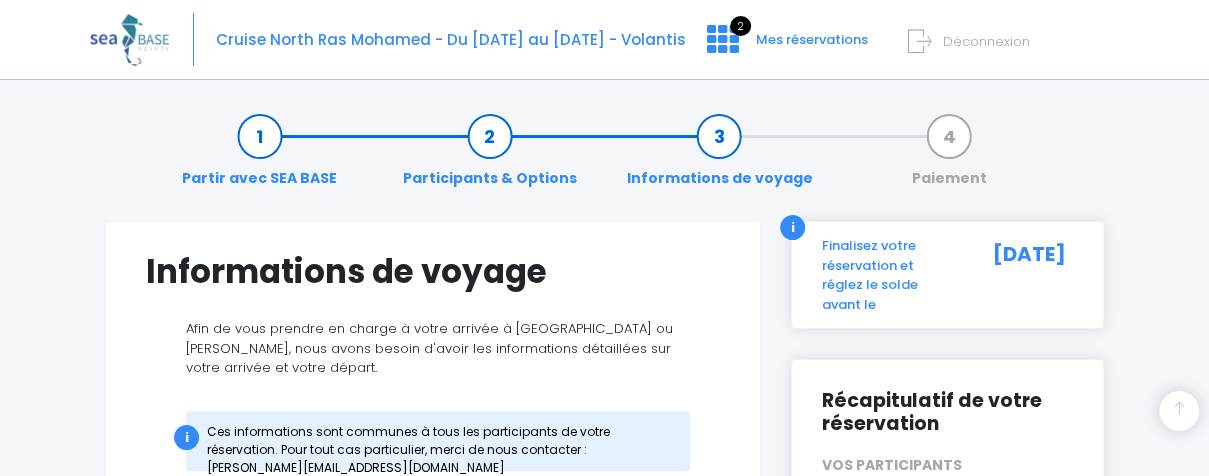 scroll, scrollTop: 416, scrollLeft: 0, axis: vertical 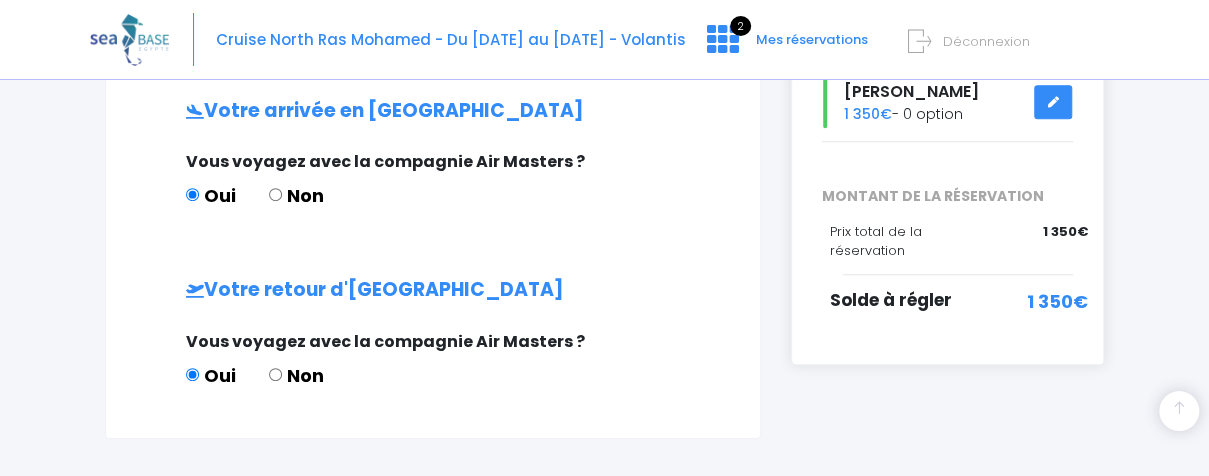 click on "Non" at bounding box center (275, 194) 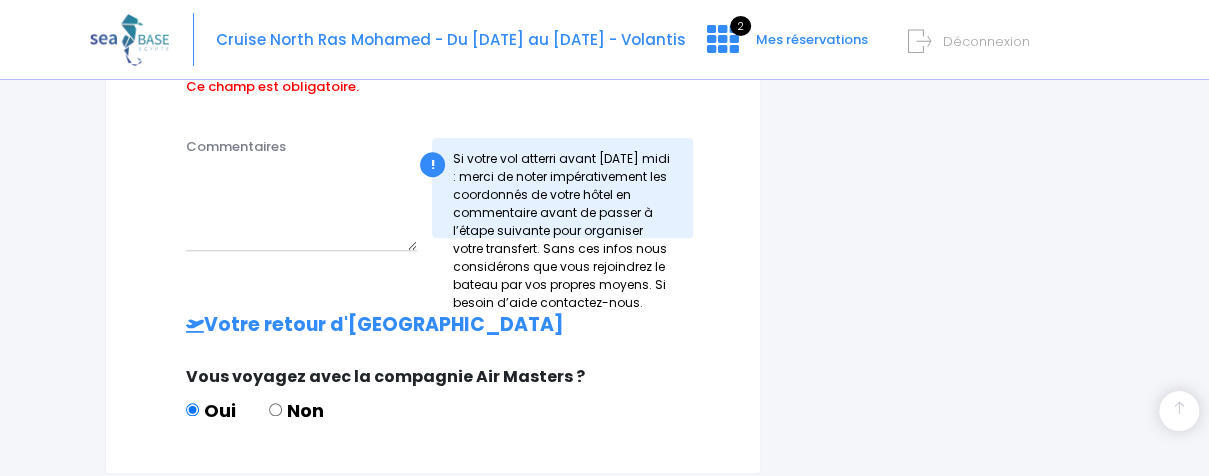 scroll, scrollTop: 416, scrollLeft: 0, axis: vertical 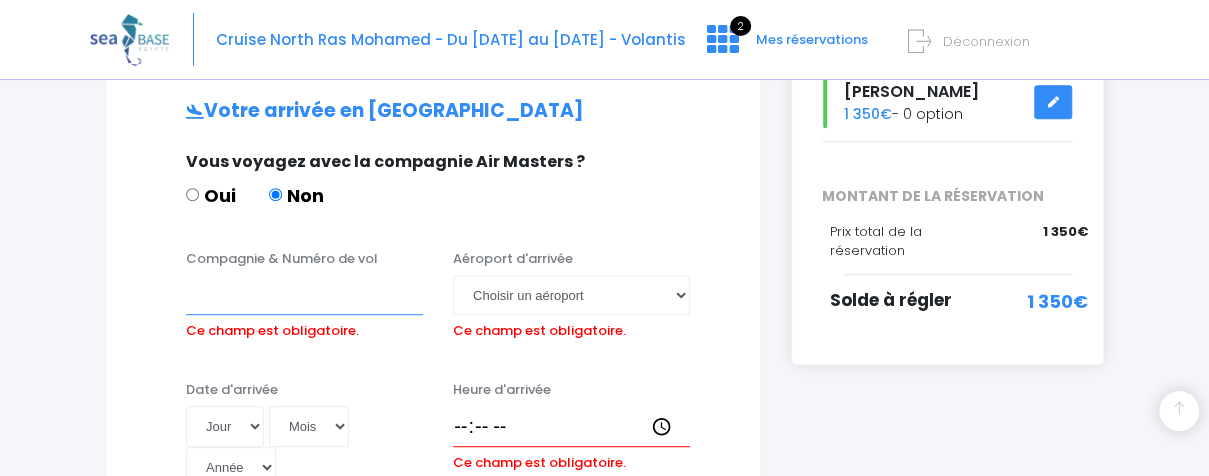 click on "Compagnie & Numéro de vol" at bounding box center (304, 295) 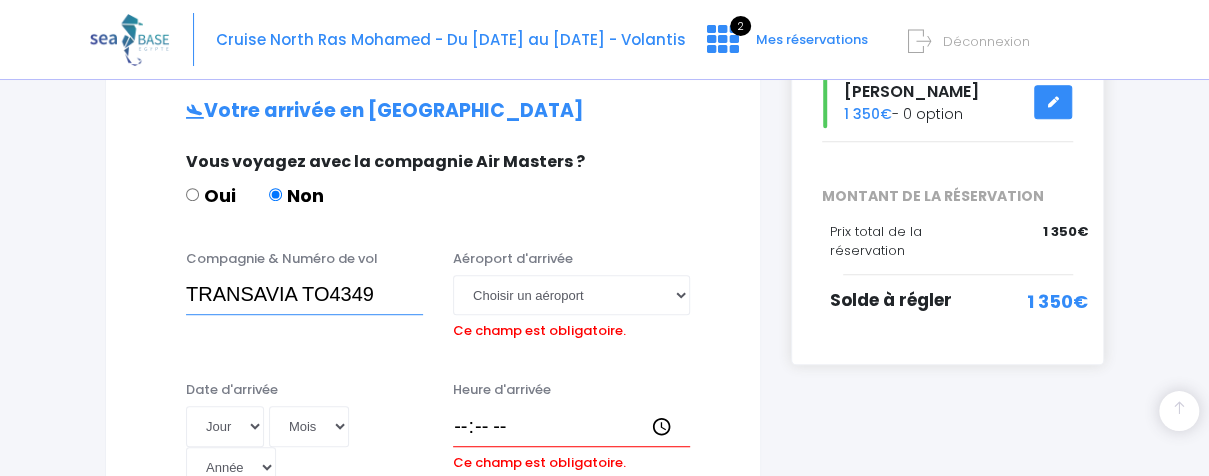 click on "TRANSAVIA TO4349" at bounding box center (304, 295) 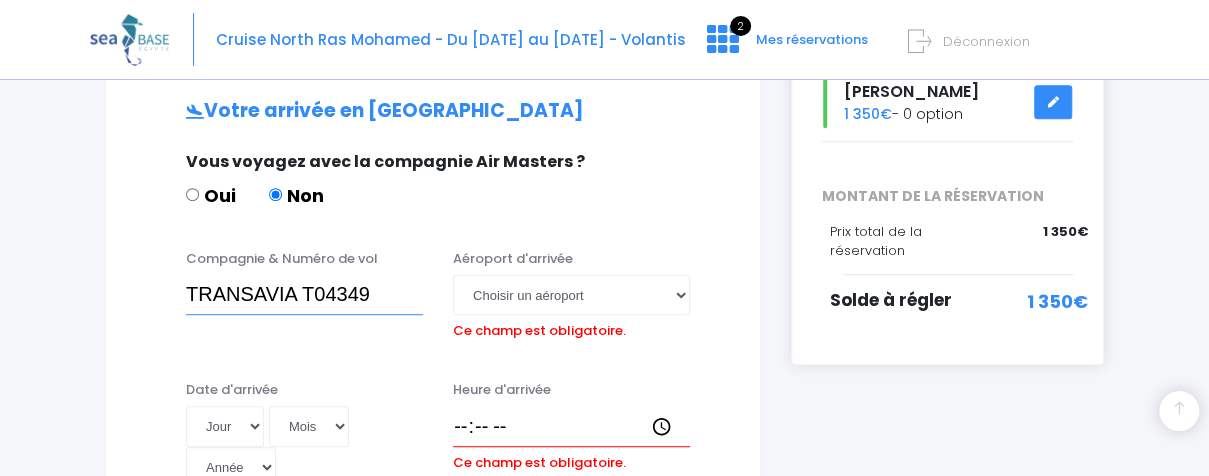 click on "TRANSAVIA T04349" at bounding box center (304, 295) 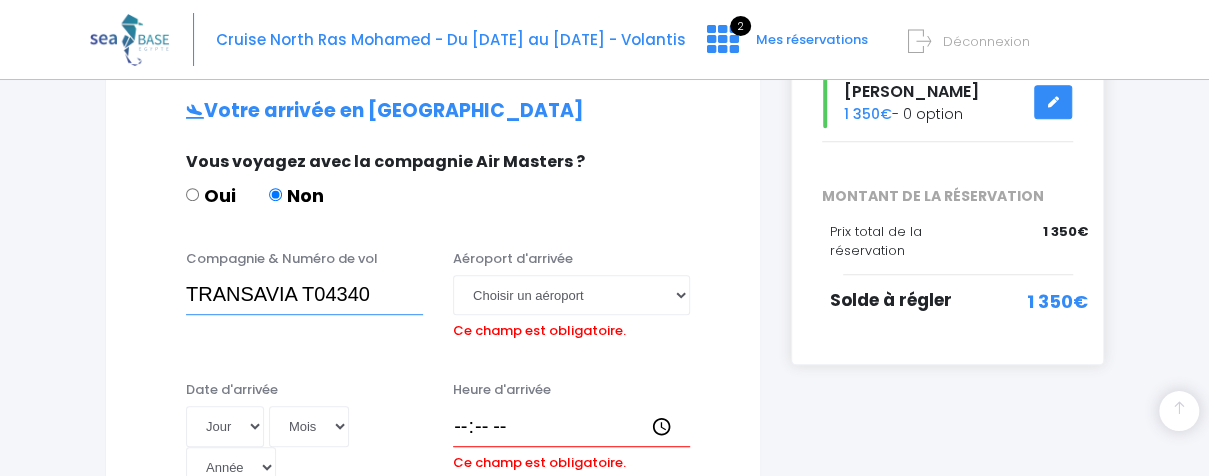 type on "TRANSAVIA T04340" 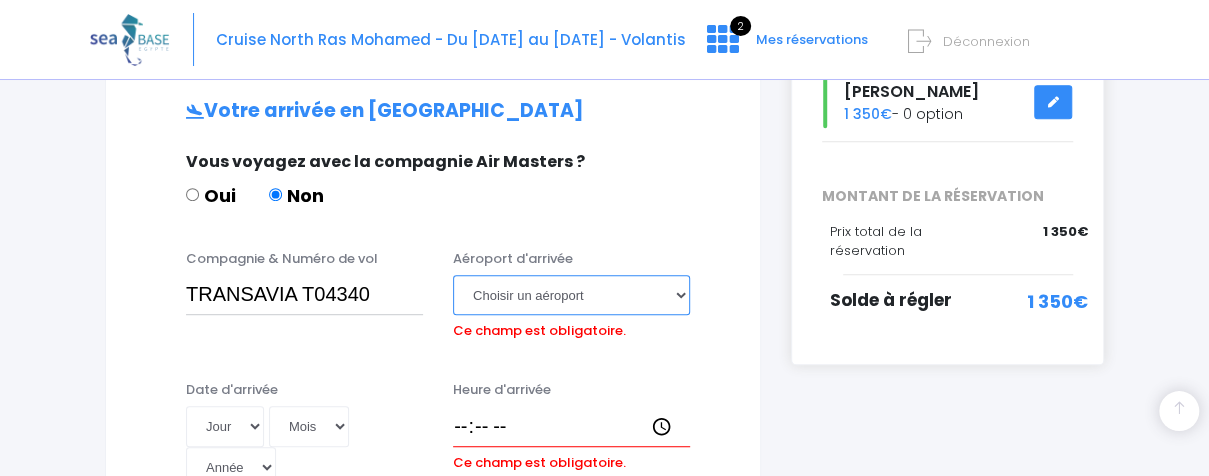 click on "Choisir un aéroport
Hurghada
Marsa Alam" at bounding box center [571, 295] 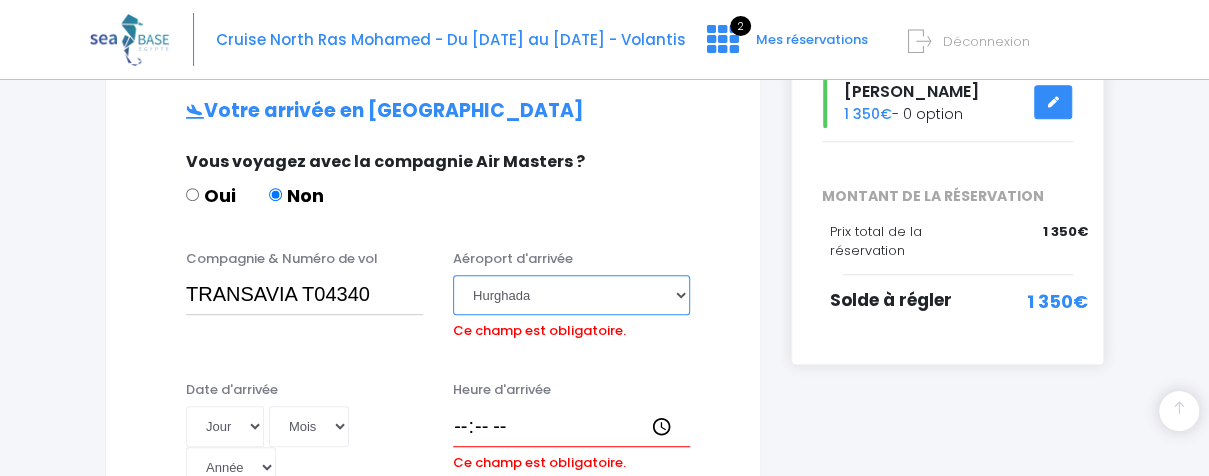 click on "Choisir un aéroport
Hurghada
Marsa Alam" at bounding box center (571, 295) 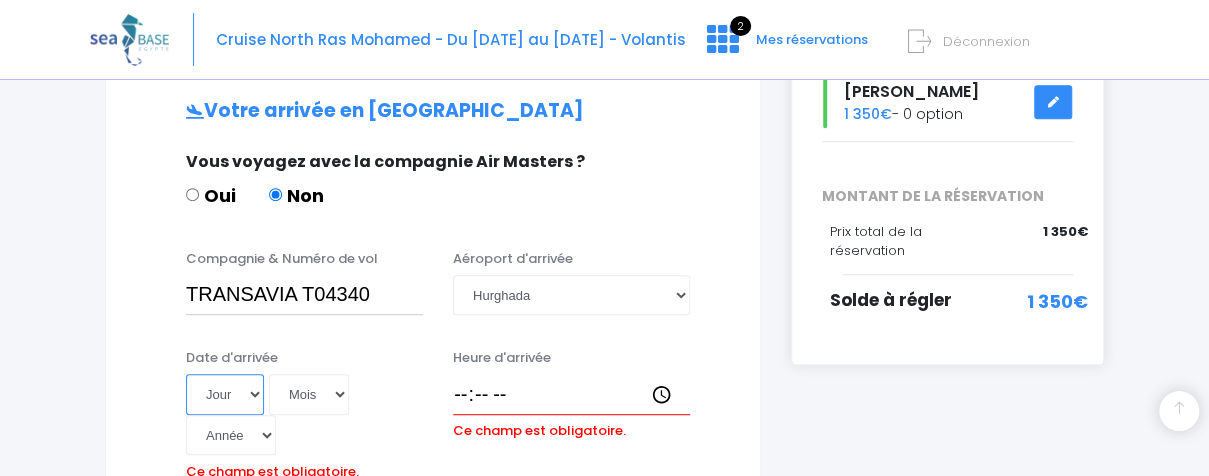 click on "Jour 01 02 03 04 05 06 07 08 09 10 11 12 13 14 15 16 17 18 19 20 21 22 23 24 25 26 27 28 29 30 31" at bounding box center (225, 394) 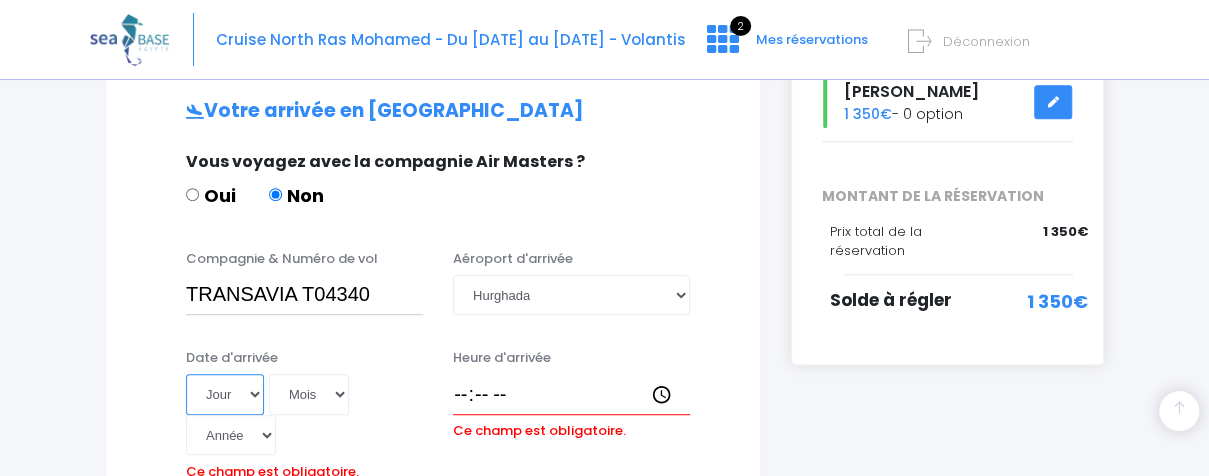 select on "22" 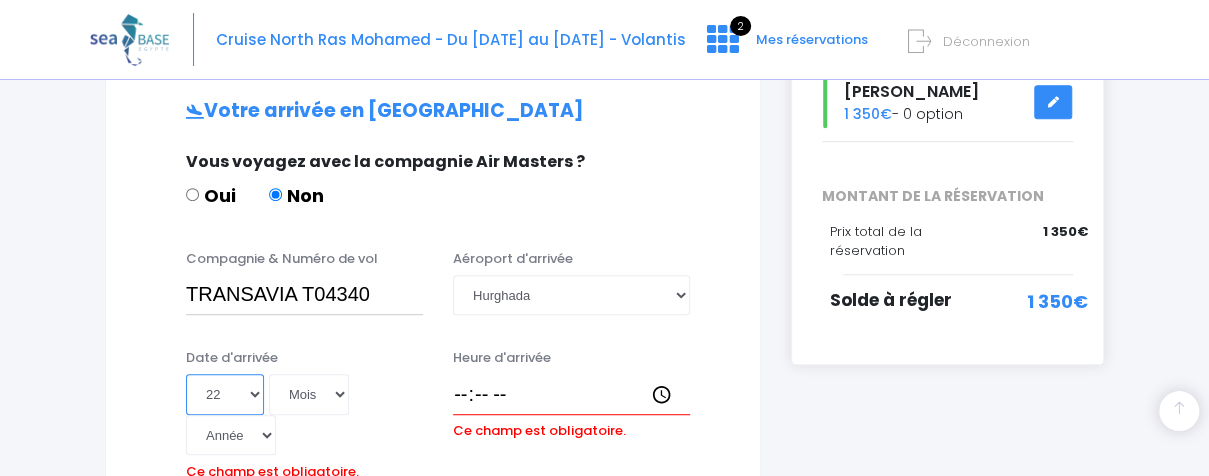 click on "Jour 01 02 03 04 05 06 07 08 09 10 11 12 13 14 15 16 17 18 19 20 21 22 23 24 25 26 27 28 29 30 31" at bounding box center [225, 394] 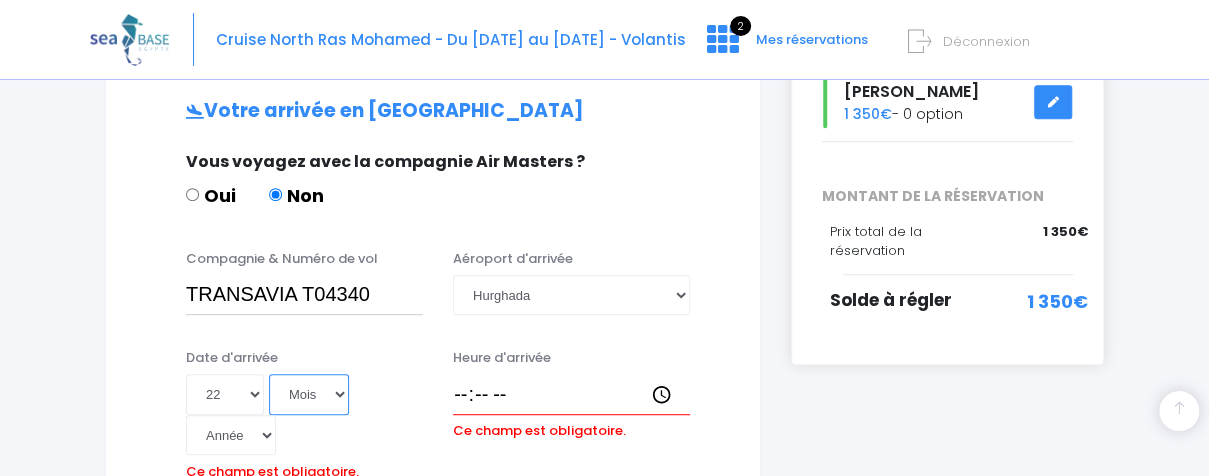 click on "Mois 01 02 03 04 05 06 07 08 09 10 11 12" at bounding box center (309, 394) 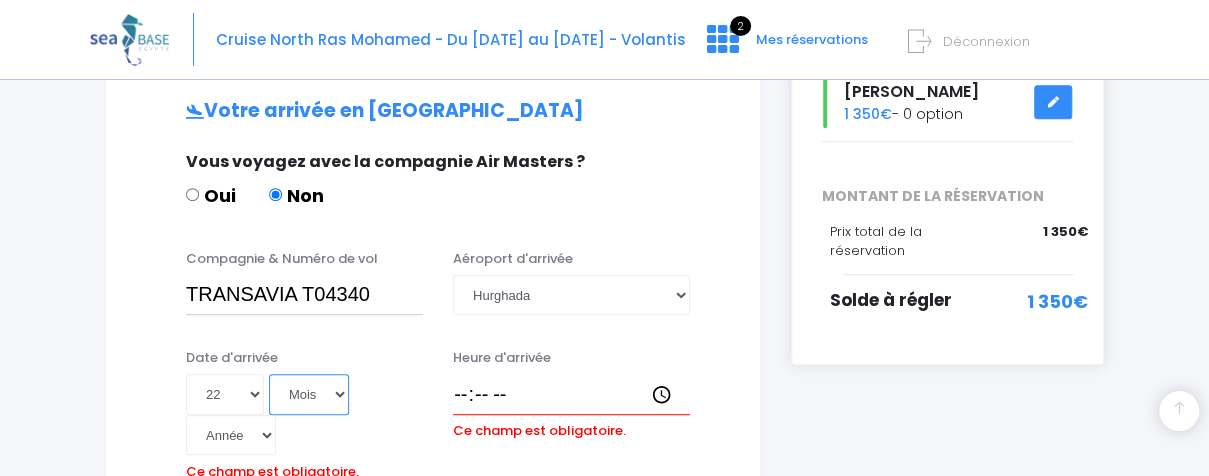 select on "08" 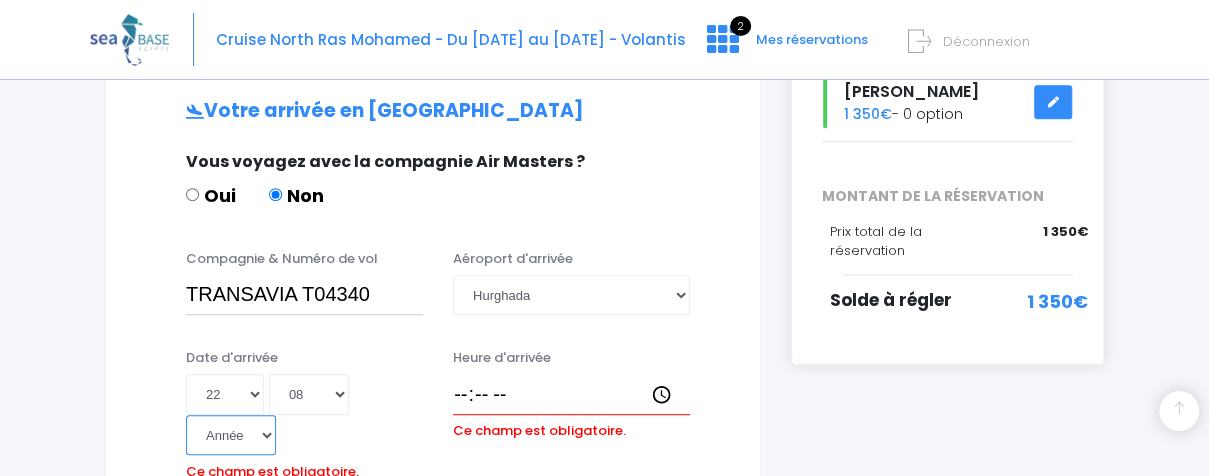 click on "Année 2045 2044 2043 2042 2041 2040 2039 2038 2037 2036 2035 2034 2033 2032 2031 2030 2029 2028 2027 2026 2025 2024 2023 2022 2021 2020 2019 2018 2017 2016 2015 2014 2013 2012 2011 2010 2009 2008 2007 2006 2005 2004 2003 2002 2001 2000 1999 1998 1997 1996 1995 1994 1993 1992 1991 1990 1989 1988 1987 1986 1985 1984 1983 1982 1981 1980 1979 1978 1977 1976 1975 1974 1973 1972 1971 1970 1969 1968 1967 1966 1965 1964 1963 1962 1961 1960 1959 1958 1957 1956 1955 1954 1953 1952 1951 1950 1949 1948 1947 1946 1945 1944 1943 1942 1941 1940 1939 1938 1937 1936 1935 1934 1933 1932 1931 1930 1929 1928 1927 1926 1925 1924 1923 1922 1921 1920 1919 1918 1917 1916 1915 1914 1913 1912 1911 1910 1909 1908 1907 1906 1905 1904 1903 1902 1901 1900" at bounding box center (231, 435) 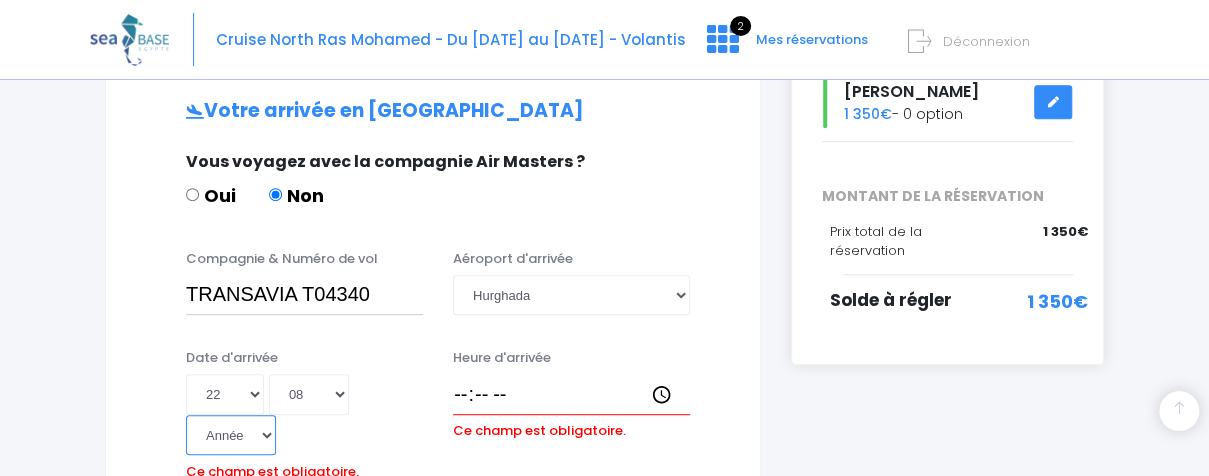 select on "2025" 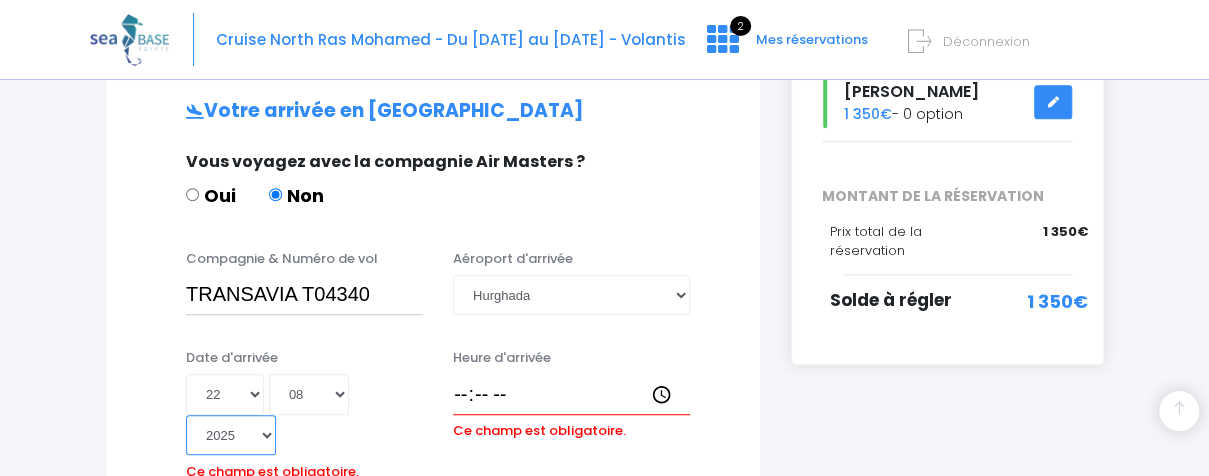 click on "Année 2045 2044 2043 2042 2041 2040 2039 2038 2037 2036 2035 2034 2033 2032 2031 2030 2029 2028 2027 2026 2025 2024 2023 2022 2021 2020 2019 2018 2017 2016 2015 2014 2013 2012 2011 2010 2009 2008 2007 2006 2005 2004 2003 2002 2001 2000 1999 1998 1997 1996 1995 1994 1993 1992 1991 1990 1989 1988 1987 1986 1985 1984 1983 1982 1981 1980 1979 1978 1977 1976 1975 1974 1973 1972 1971 1970 1969 1968 1967 1966 1965 1964 1963 1962 1961 1960 1959 1958 1957 1956 1955 1954 1953 1952 1951 1950 1949 1948 1947 1946 1945 1944 1943 1942 1941 1940 1939 1938 1937 1936 1935 1934 1933 1932 1931 1930 1929 1928 1927 1926 1925 1924 1923 1922 1921 1920 1919 1918 1917 1916 1915 1914 1913 1912 1911 1910 1909 1908 1907 1906 1905 1904 1903 1902 1901 1900" at bounding box center (231, 435) 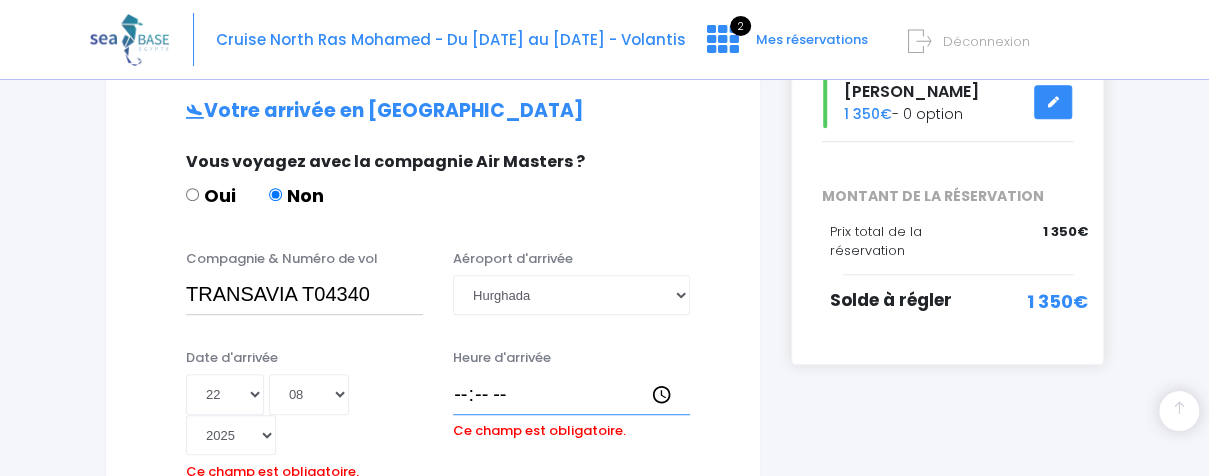 click on "Heure d'arrivée" at bounding box center (571, 394) 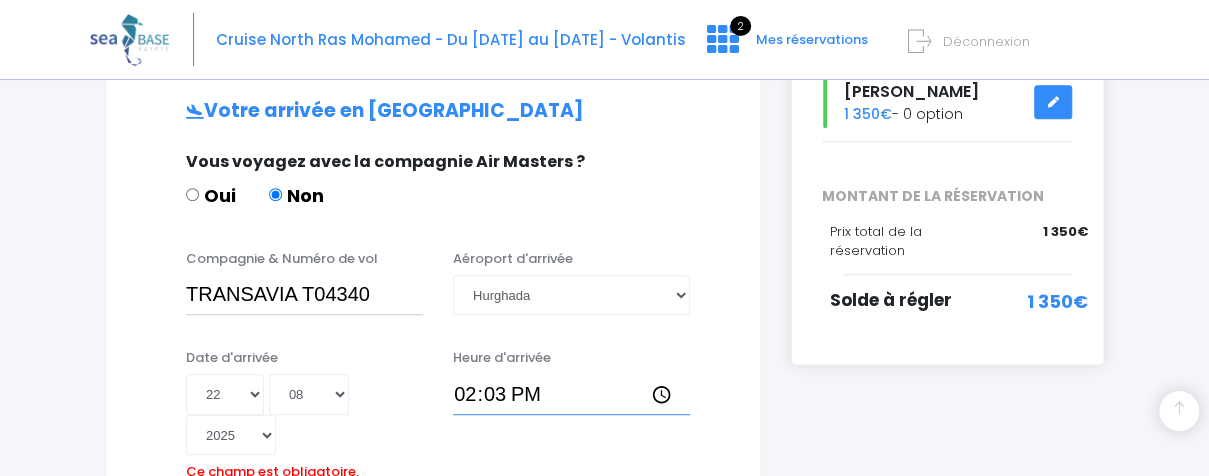 type on "14:30" 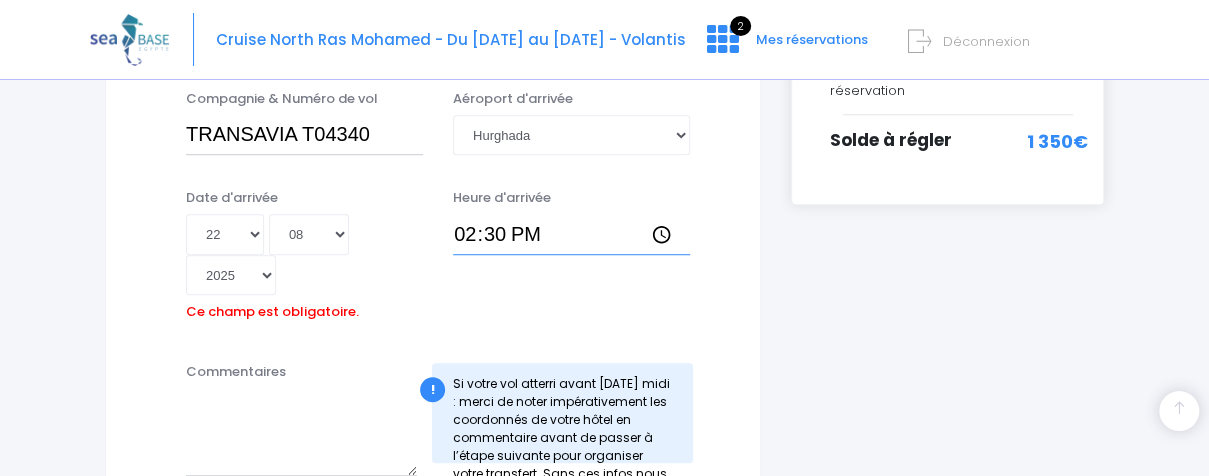 scroll, scrollTop: 581, scrollLeft: 0, axis: vertical 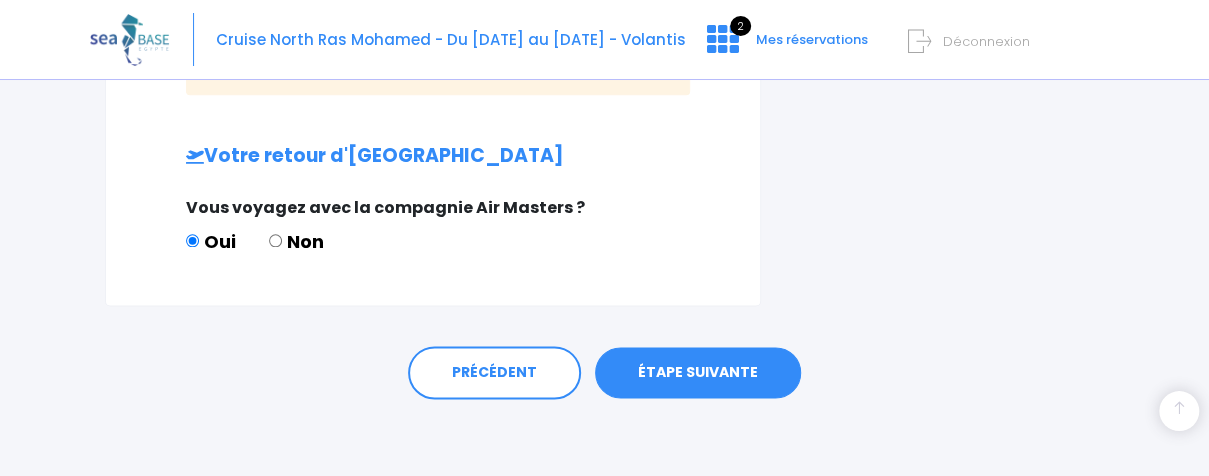 click on "ÉTAPE SUIVANTE" at bounding box center (698, 373) 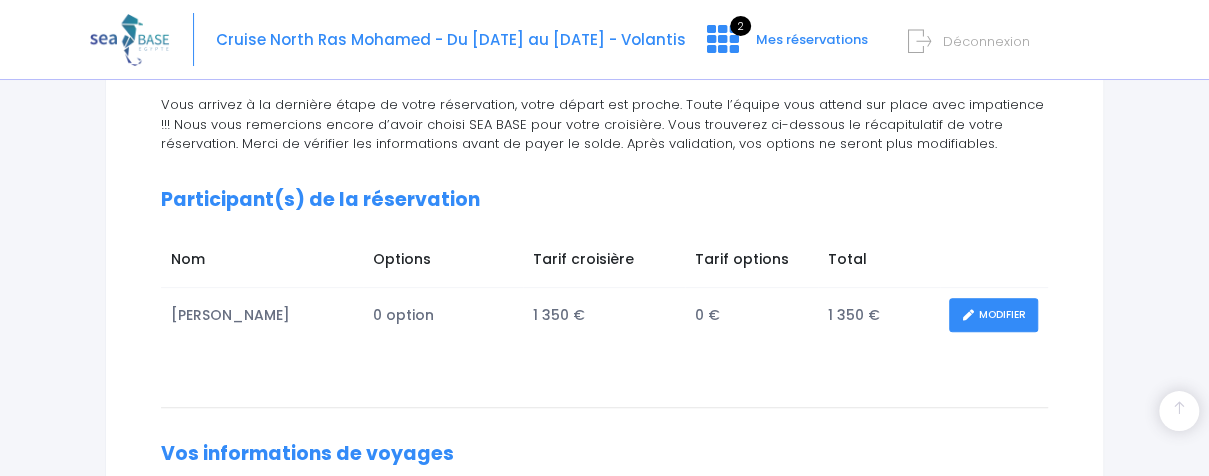 scroll, scrollTop: 640, scrollLeft: 0, axis: vertical 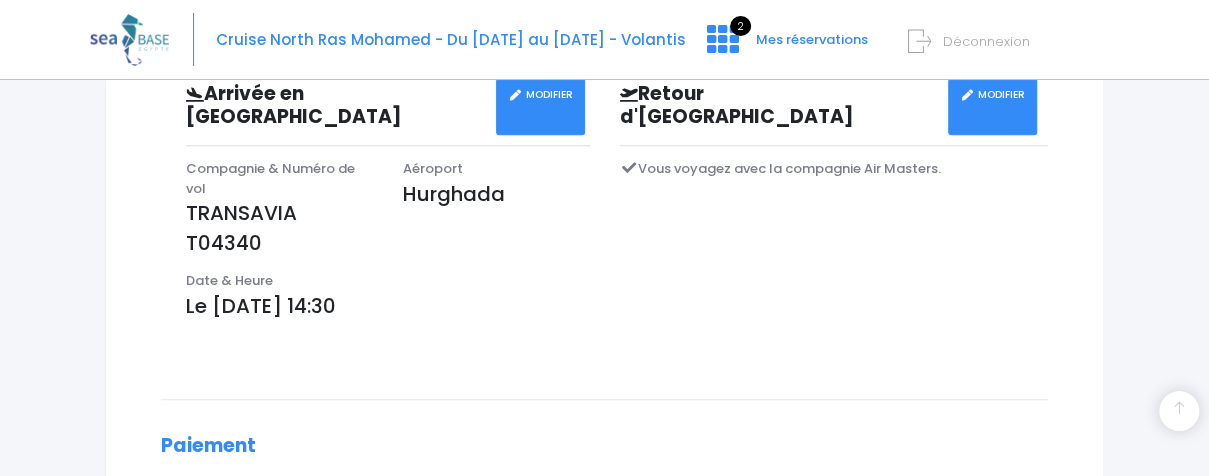 click on "MODIFIER" at bounding box center (992, 106) 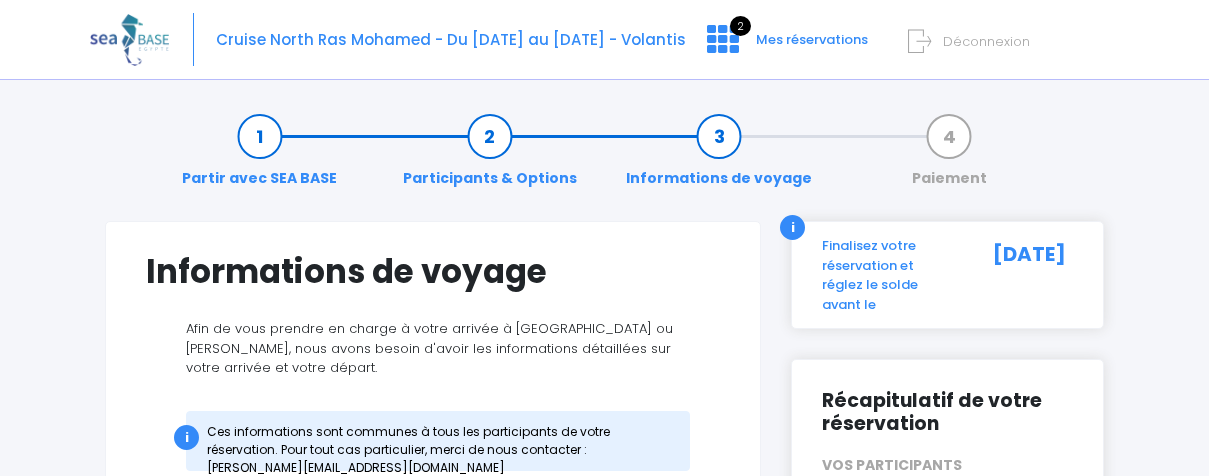 scroll, scrollTop: 0, scrollLeft: 0, axis: both 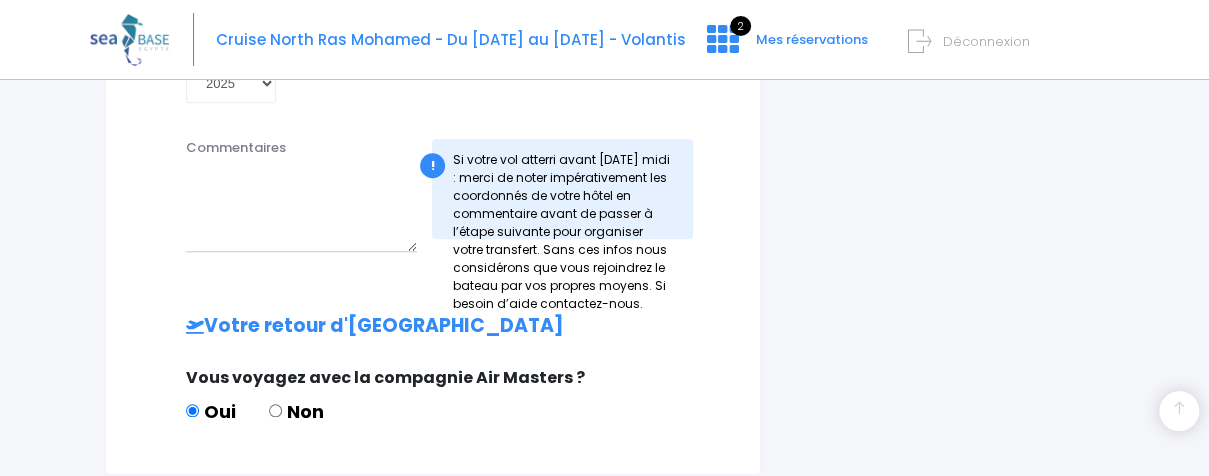 click on "Non" at bounding box center (275, 410) 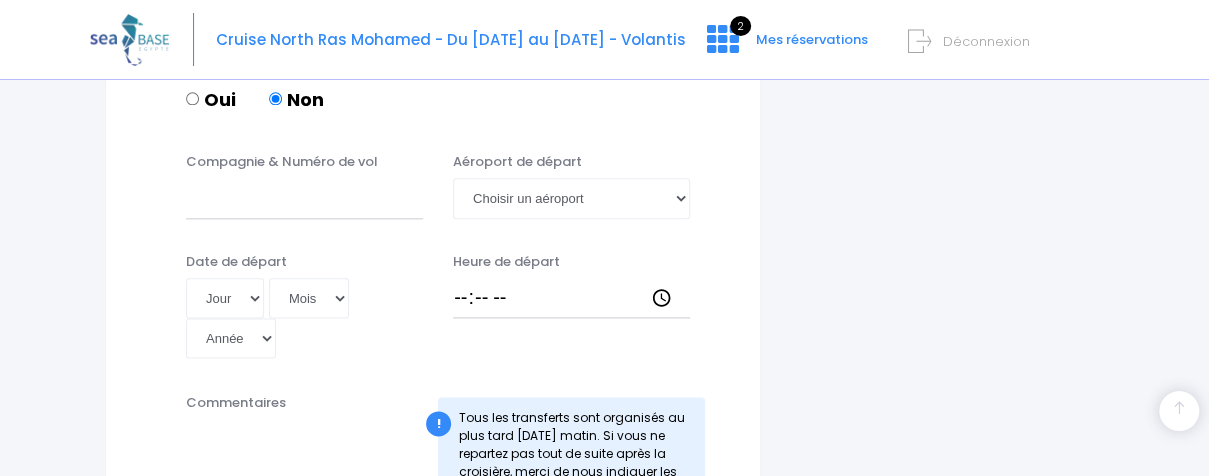 scroll, scrollTop: 1038, scrollLeft: 0, axis: vertical 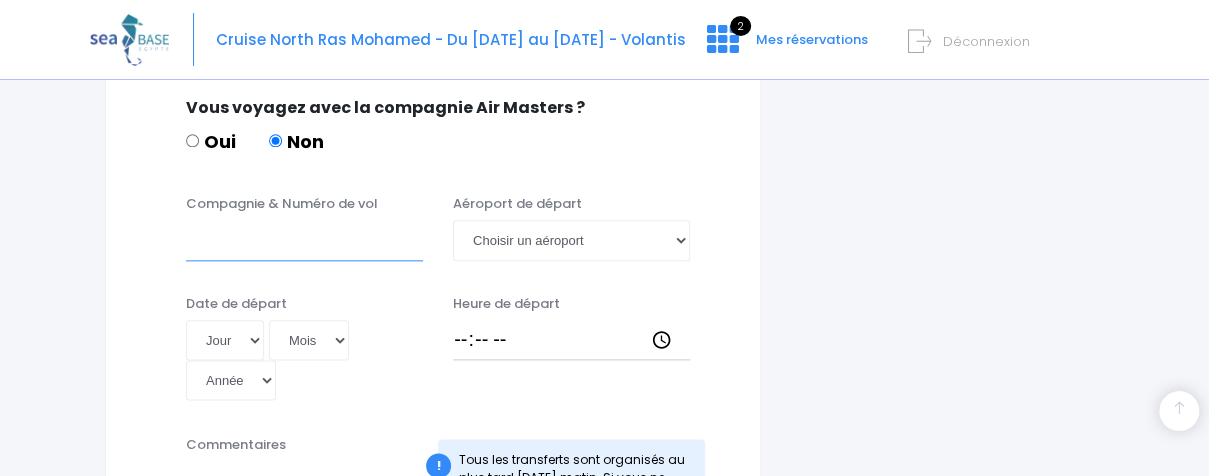 click on "Compagnie & Numéro de vol" at bounding box center (304, 240) 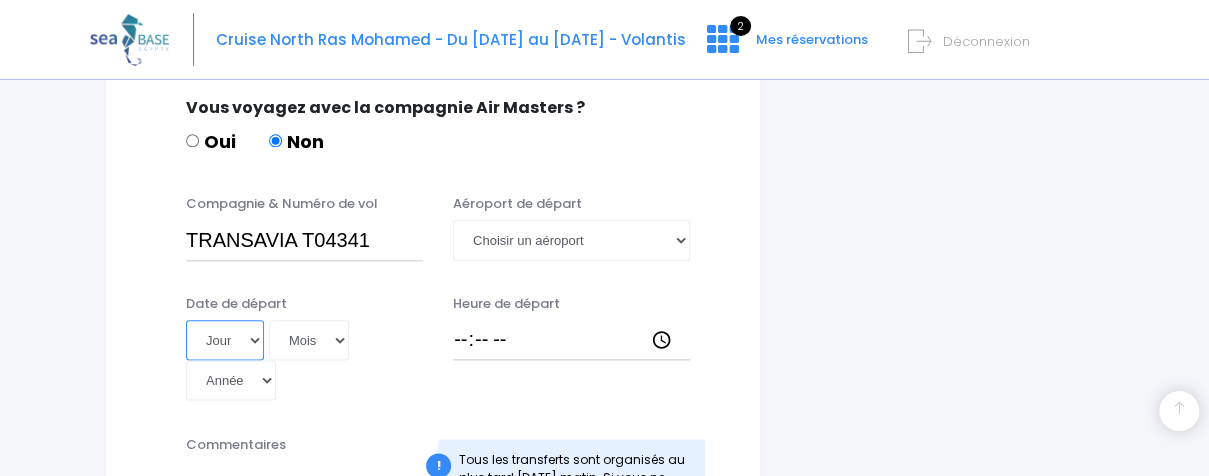 click on "Jour 01 02 03 04 05 06 07 08 09 10 11 12 13 14 15 16 17 18 19 20 21 22 23 24 25 26 27 28 29 30 31" at bounding box center (225, 340) 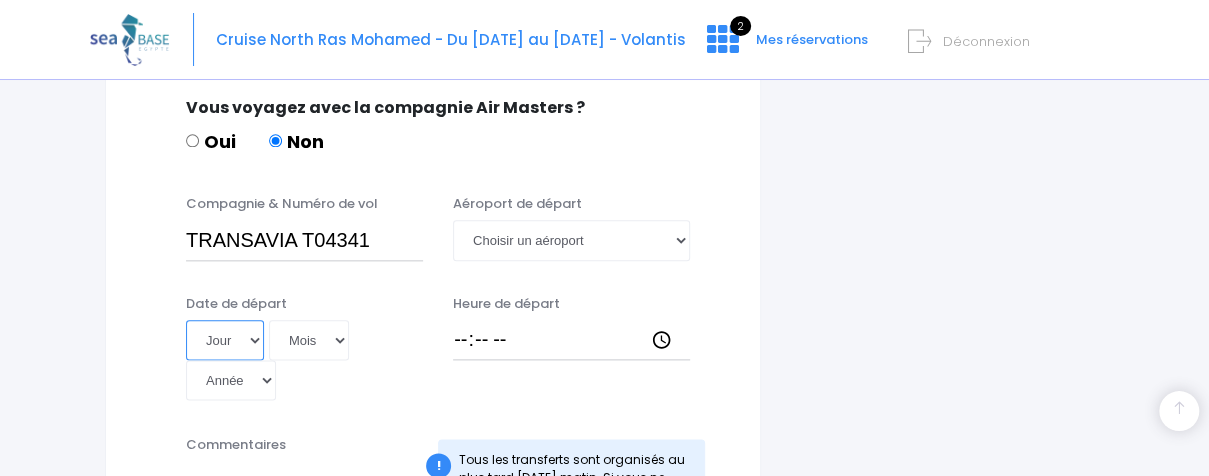 select on "30" 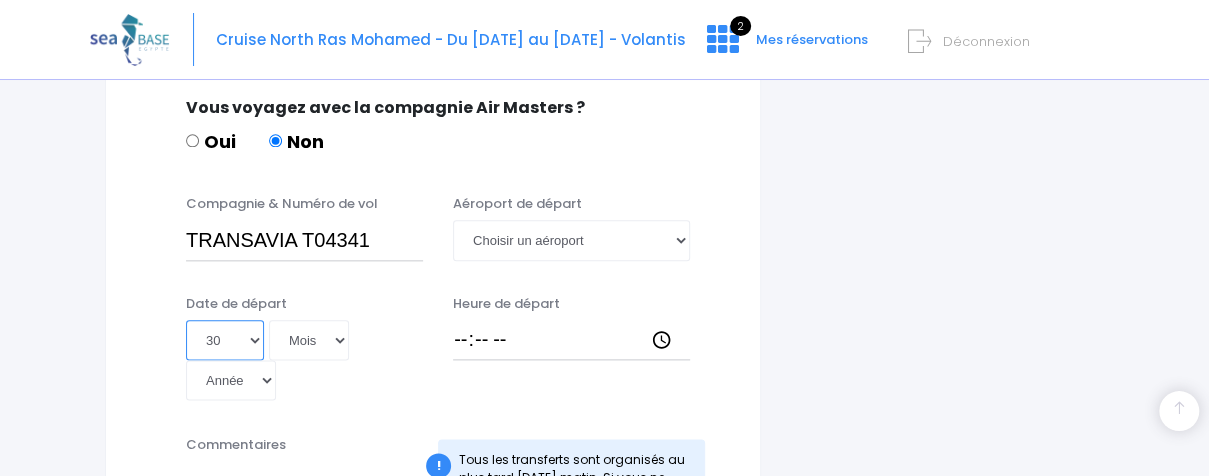 click on "Jour 01 02 03 04 05 06 07 08 09 10 11 12 13 14 15 16 17 18 19 20 21 22 23 24 25 26 27 28 29 30 31" at bounding box center [225, 340] 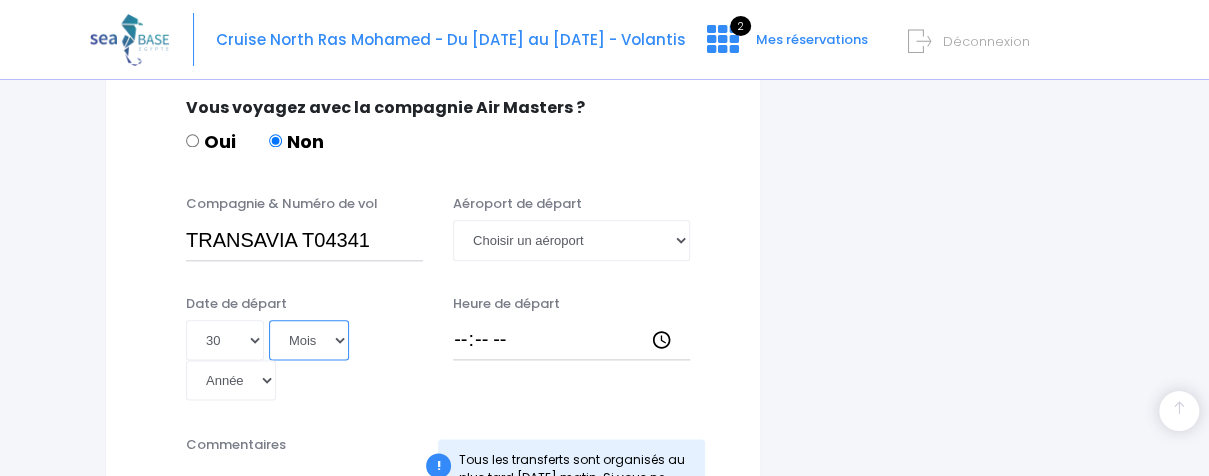 click on "Mois 01 02 03 04 05 06 07 08 09 10 11 12" at bounding box center [309, 340] 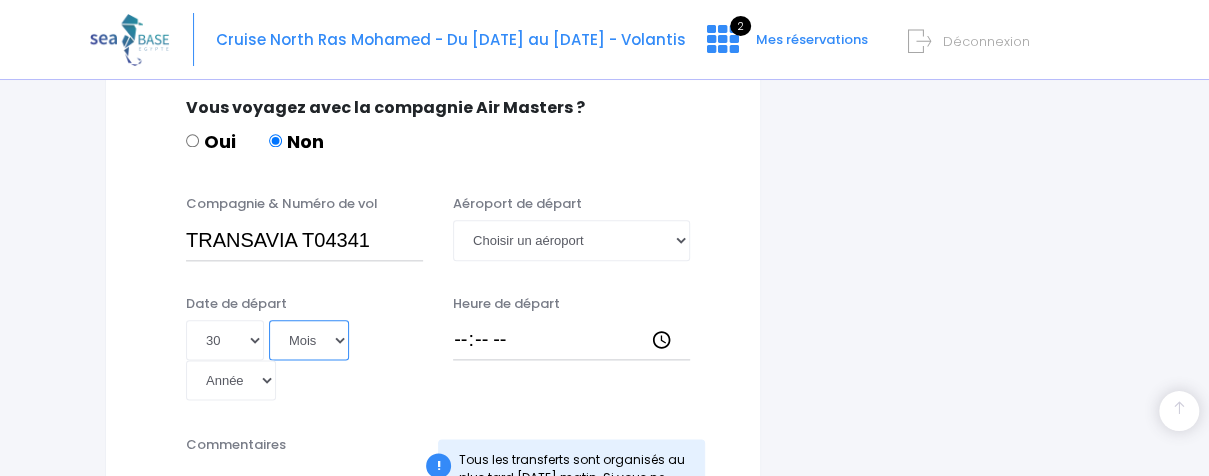 select on "08" 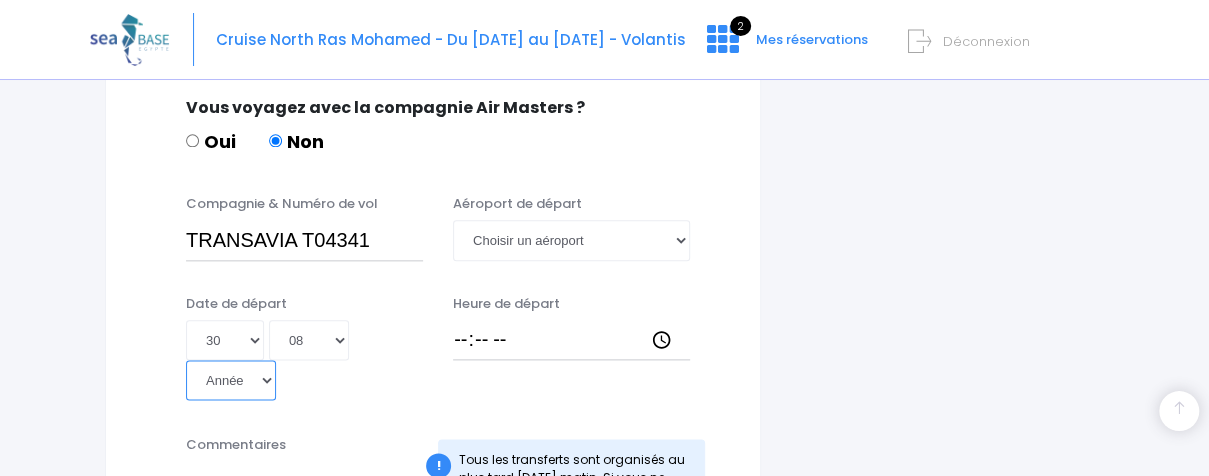 click on "Année 2045 2044 2043 2042 2041 2040 2039 2038 2037 2036 2035 2034 2033 2032 2031 2030 2029 2028 2027 2026 2025 2024 2023 2022 2021 2020 2019 2018 2017 2016 2015 2014 2013 2012 2011 2010 2009 2008 2007 2006 2005 2004 2003 2002 2001 2000 1999 1998 1997 1996 1995 1994 1993 1992 1991 1990 1989 1988 1987 1986 1985 1984 1983 1982 1981 1980 1979 1978 1977 1976 1975 1974 1973 1972 1971 1970 1969 1968 1967 1966 1965 1964 1963 1962 1961 1960 1959 1958 1957 1956 1955 1954 1953 1952 1951 1950 1949 1948 1947 1946 1945 1944 1943 1942 1941 1940 1939 1938 1937 1936 1935 1934 1933 1932 1931 1930 1929 1928 1927 1926 1925 1924 1923 1922 1921 1920 1919 1918 1917 1916 1915 1914 1913 1912 1911 1910 1909 1908 1907 1906 1905 1904 1903 1902 1901 1900" at bounding box center [231, 380] 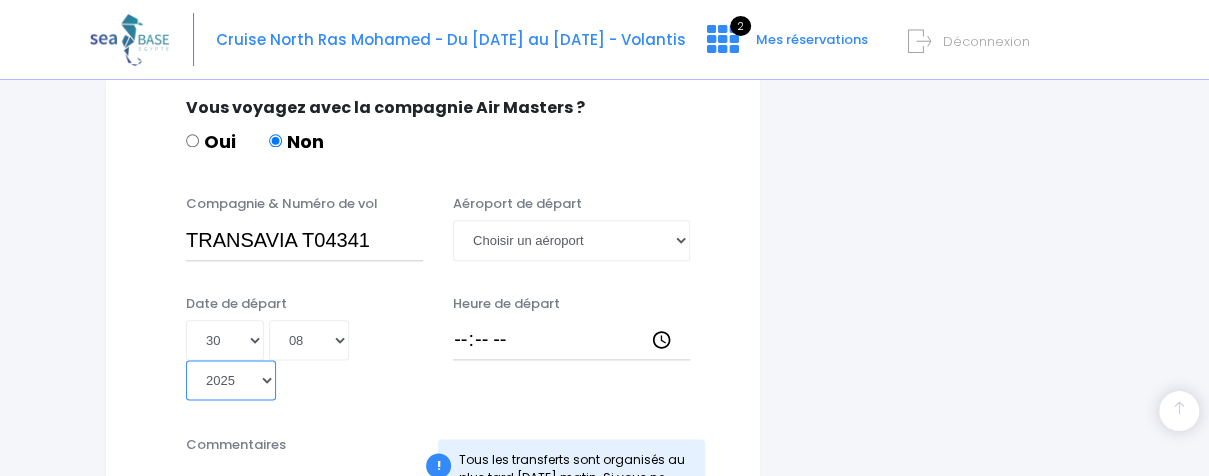 click on "Année 2045 2044 2043 2042 2041 2040 2039 2038 2037 2036 2035 2034 2033 2032 2031 2030 2029 2028 2027 2026 2025 2024 2023 2022 2021 2020 2019 2018 2017 2016 2015 2014 2013 2012 2011 2010 2009 2008 2007 2006 2005 2004 2003 2002 2001 2000 1999 1998 1997 1996 1995 1994 1993 1992 1991 1990 1989 1988 1987 1986 1985 1984 1983 1982 1981 1980 1979 1978 1977 1976 1975 1974 1973 1972 1971 1970 1969 1968 1967 1966 1965 1964 1963 1962 1961 1960 1959 1958 1957 1956 1955 1954 1953 1952 1951 1950 1949 1948 1947 1946 1945 1944 1943 1942 1941 1940 1939 1938 1937 1936 1935 1934 1933 1932 1931 1930 1929 1928 1927 1926 1925 1924 1923 1922 1921 1920 1919 1918 1917 1916 1915 1914 1913 1912 1911 1910 1909 1908 1907 1906 1905 1904 1903 1902 1901 1900" at bounding box center [231, 380] 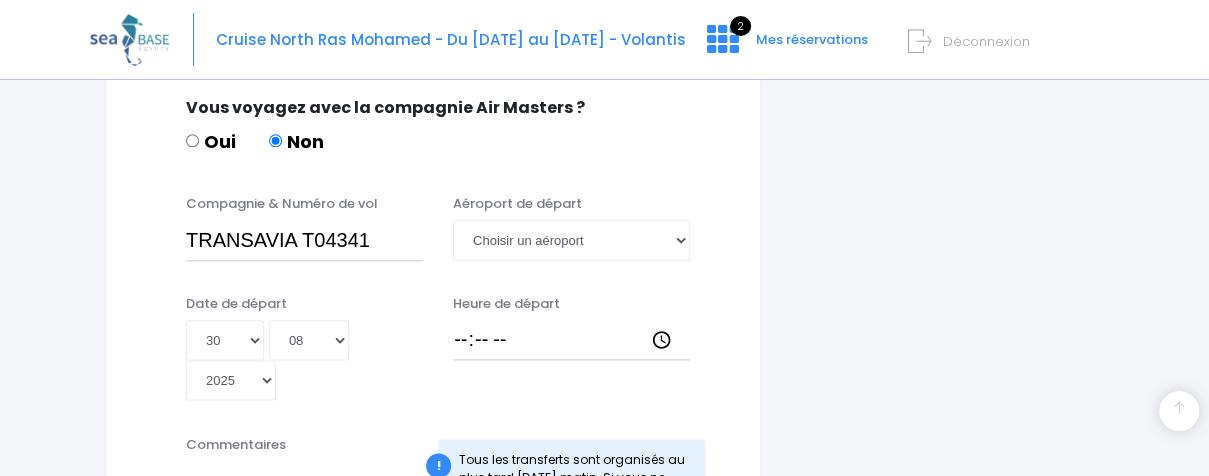 click on "Heure de départ" at bounding box center (571, 348) 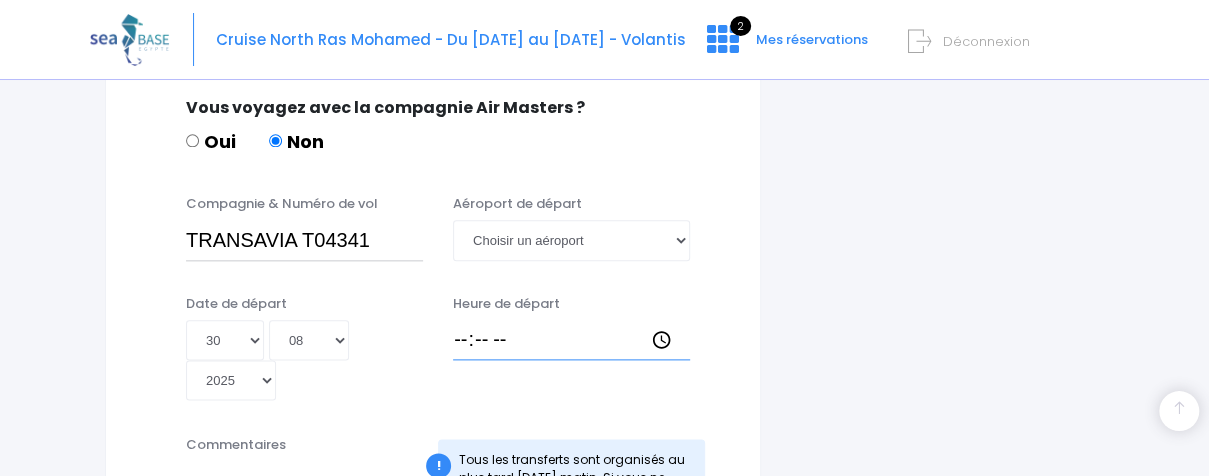 click on "Heure de départ" at bounding box center [571, 340] 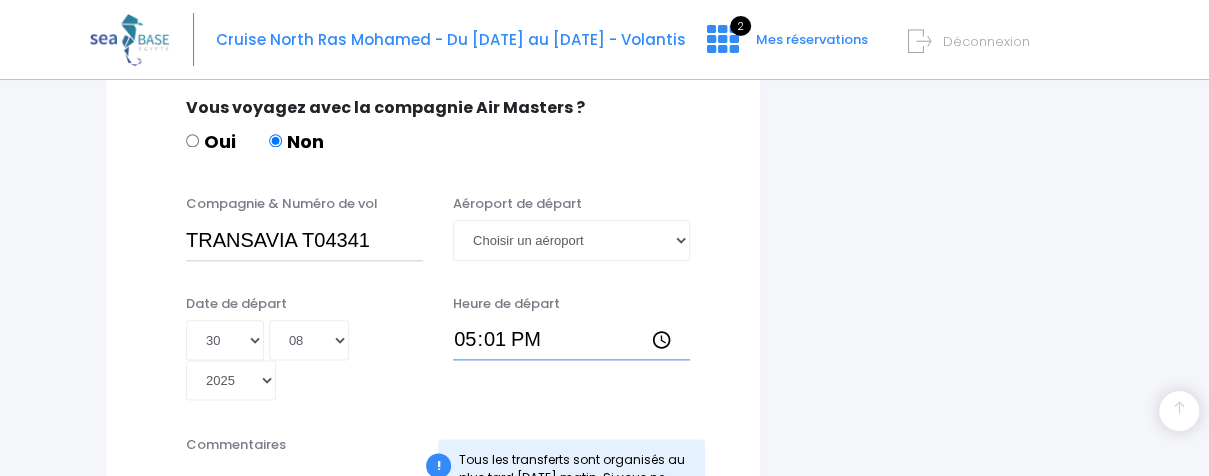 type on "17:14" 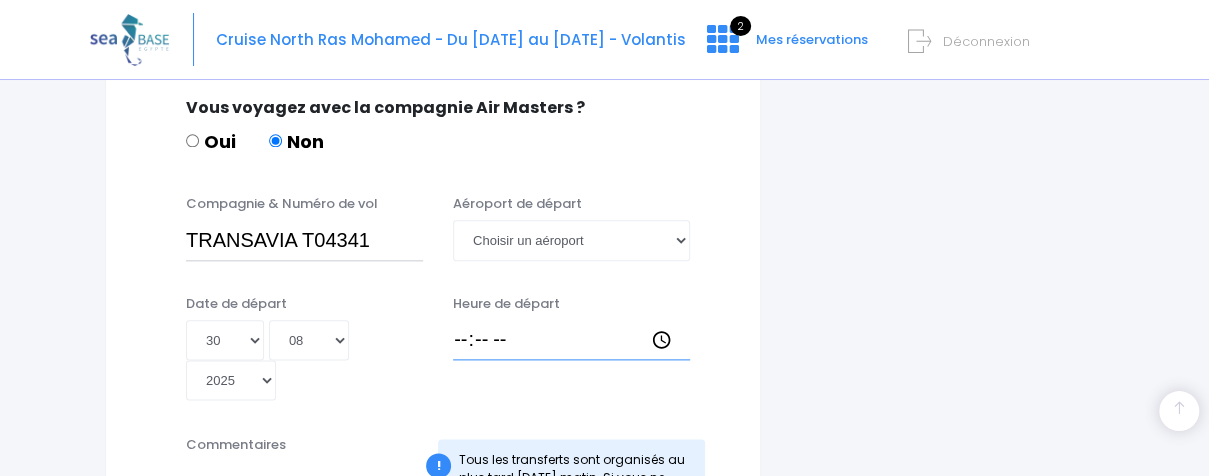type on "17:05" 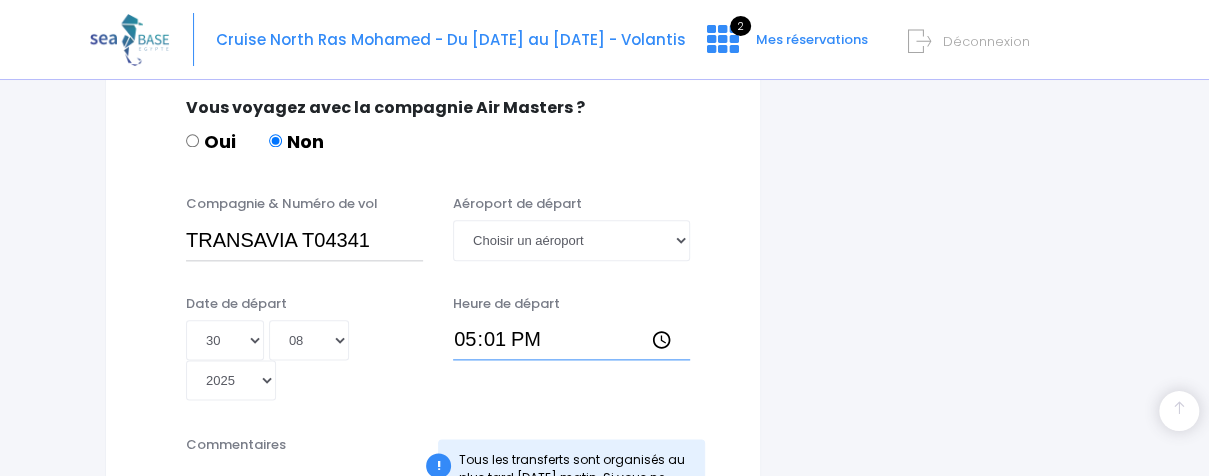 type on "17:15" 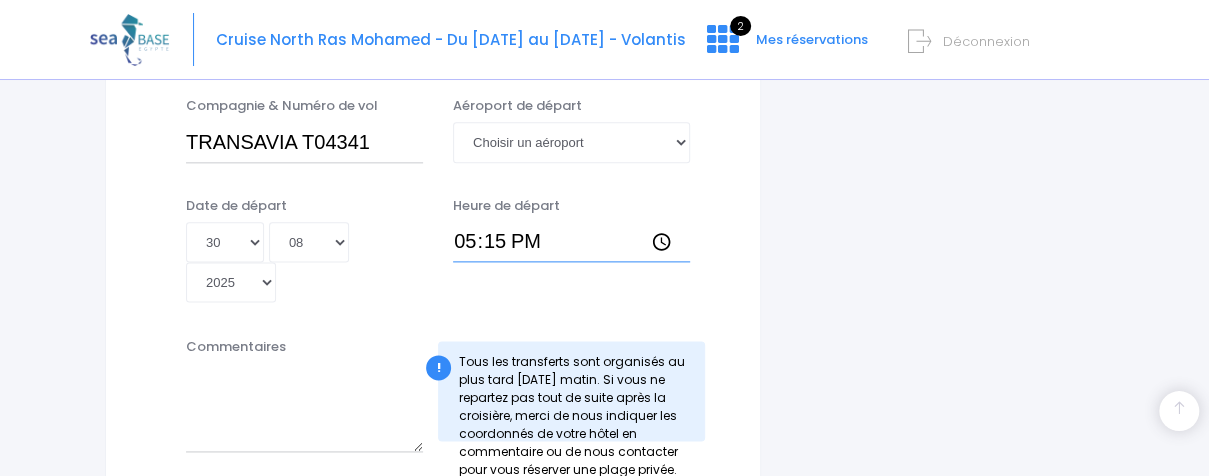 scroll, scrollTop: 1132, scrollLeft: 0, axis: vertical 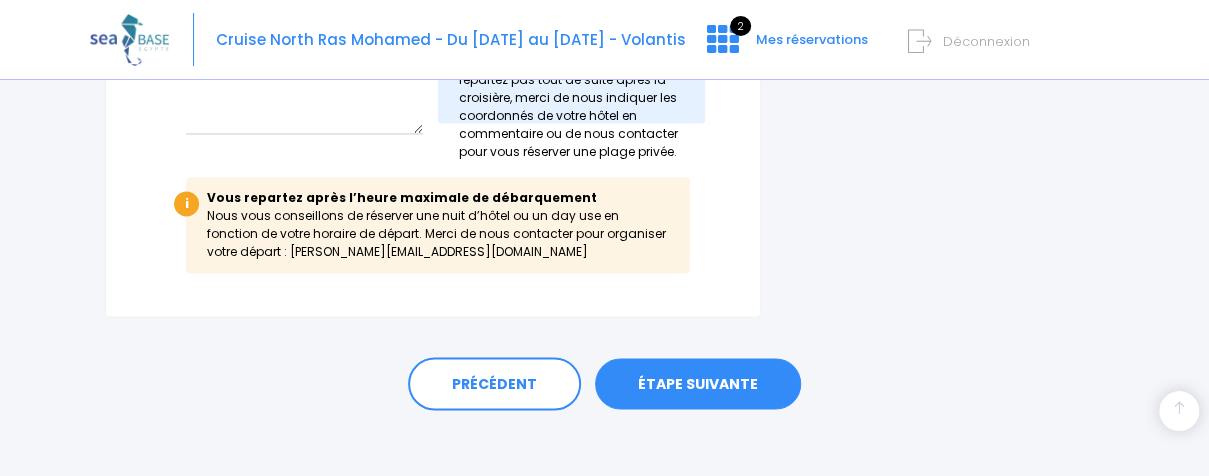 click on "ÉTAPE SUIVANTE" at bounding box center (698, 384) 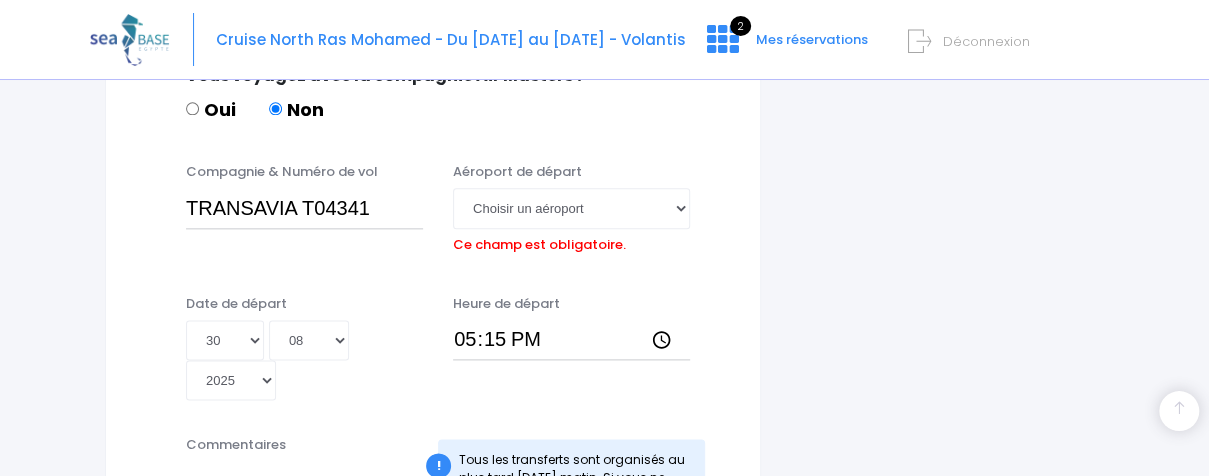 scroll, scrollTop: 1057, scrollLeft: 0, axis: vertical 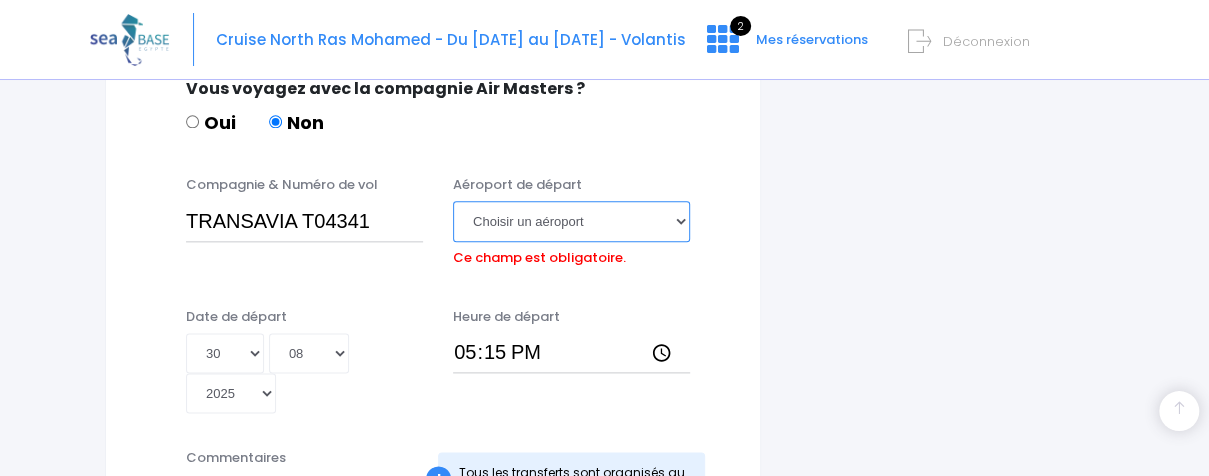 click on "Choisir un aéroport
Hurghada
Marsa Alam" at bounding box center [571, 221] 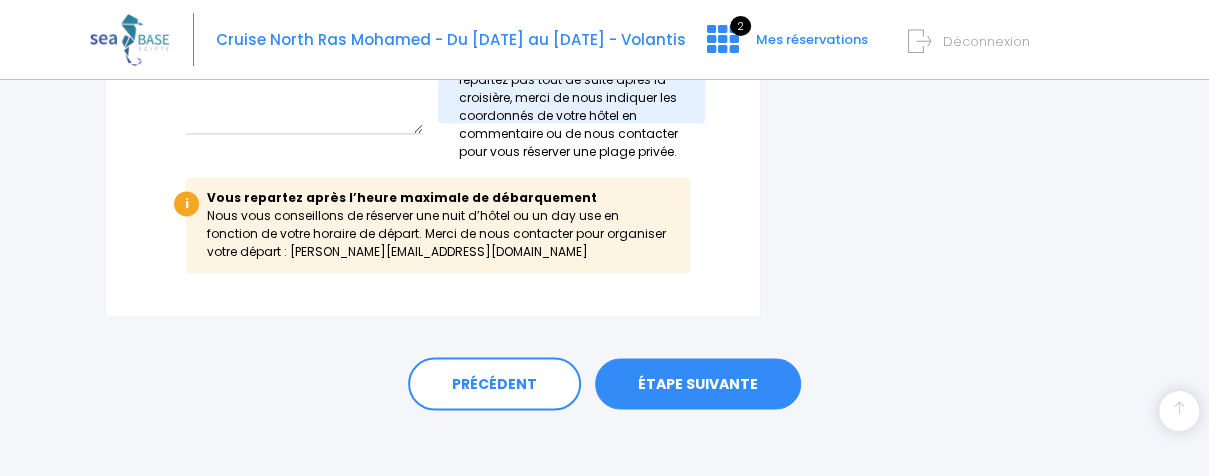 scroll, scrollTop: 1465, scrollLeft: 0, axis: vertical 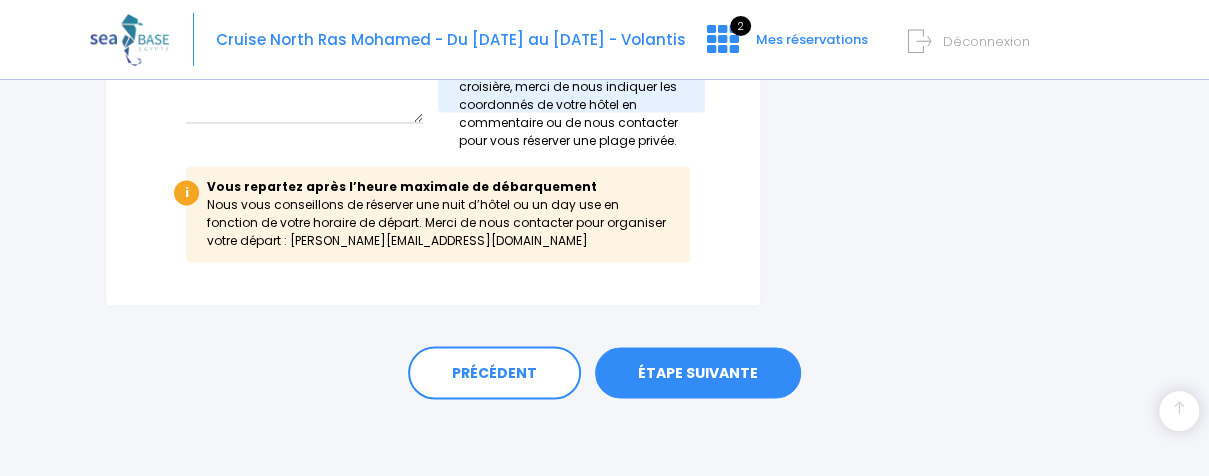 click on "ÉTAPE SUIVANTE" at bounding box center [698, 373] 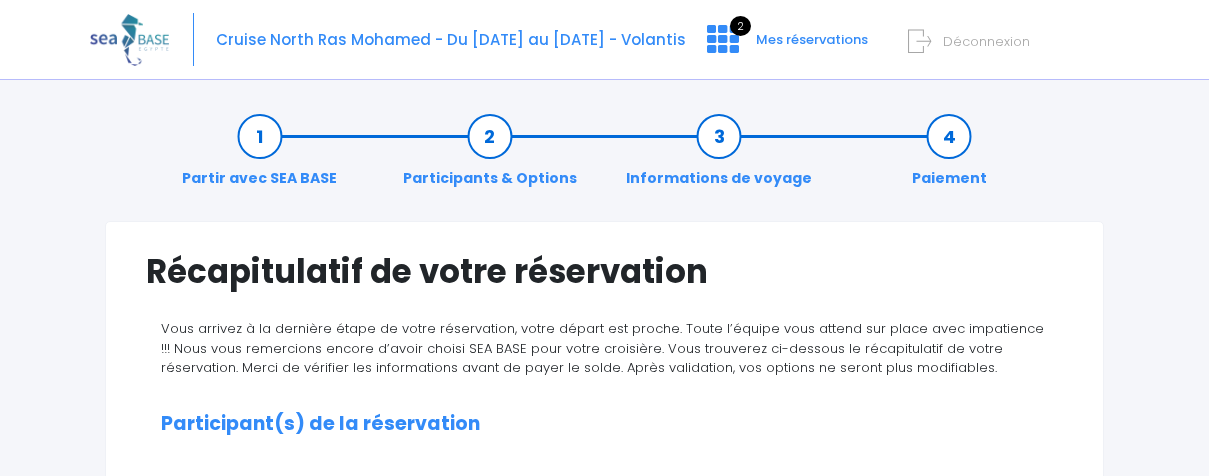 scroll, scrollTop: 0, scrollLeft: 0, axis: both 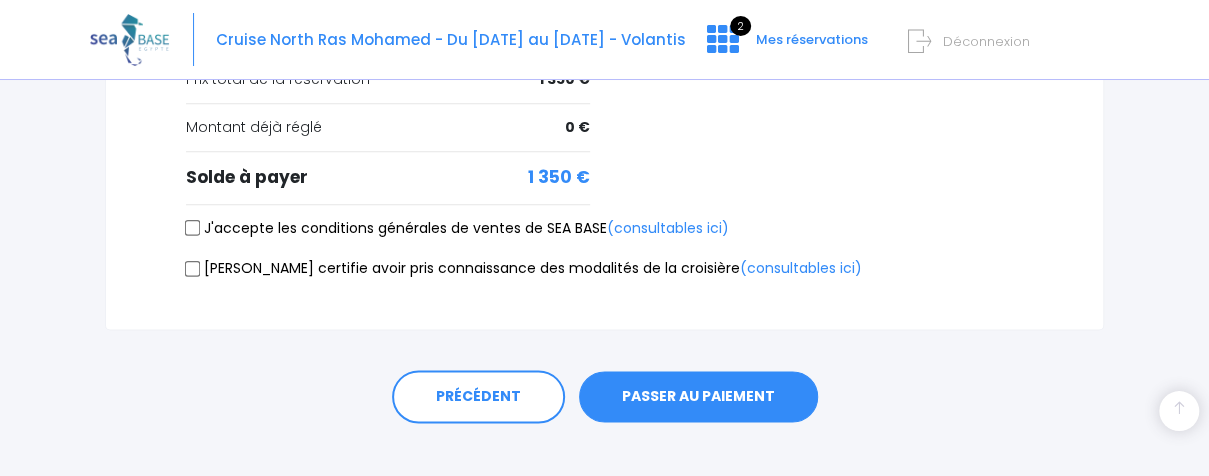 click on "PASSER AU PAIEMENT" at bounding box center [698, 397] 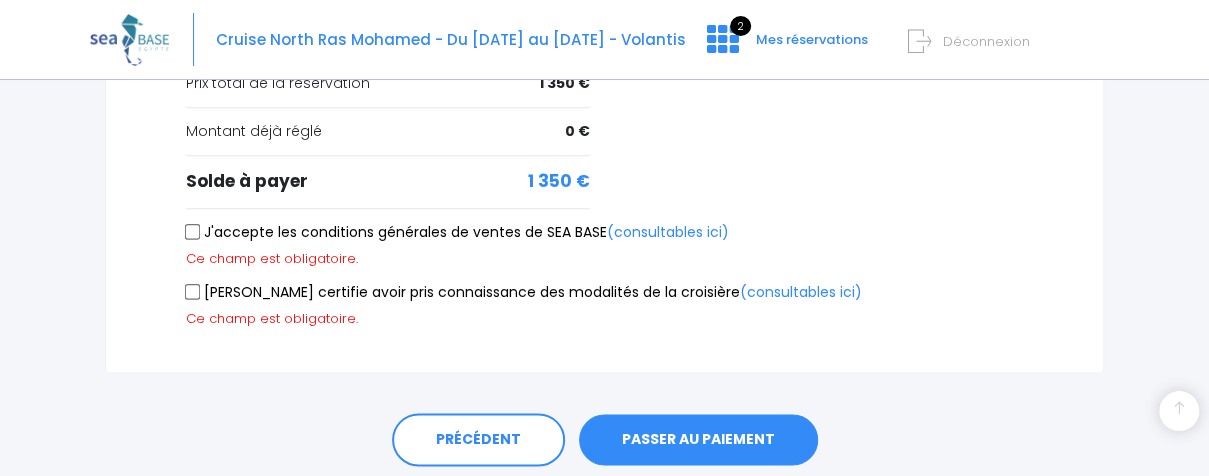 scroll, scrollTop: 1050, scrollLeft: 0, axis: vertical 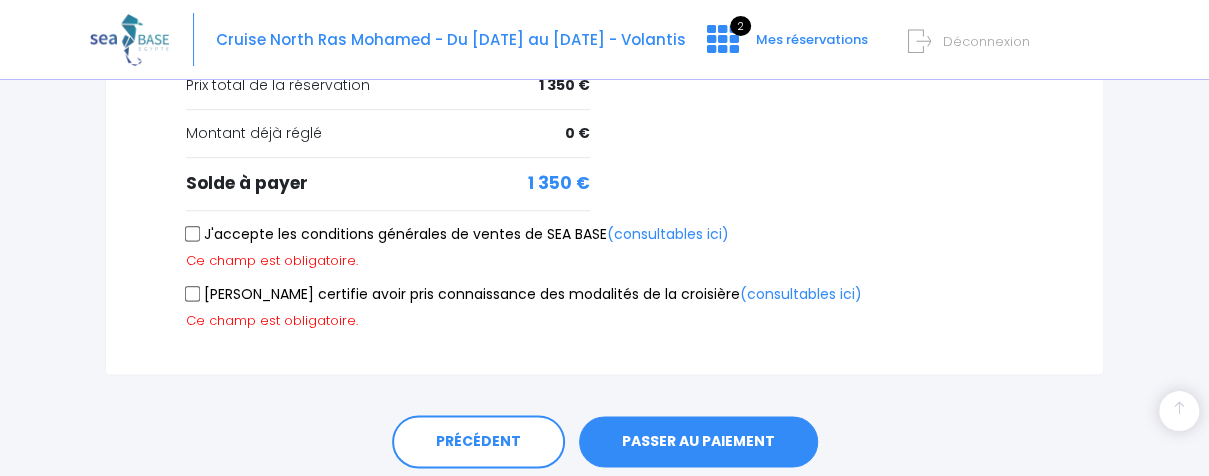 click on "J'accepte les conditions générales de ventes de SEA BASE  (consultables ici)" at bounding box center [193, 234] 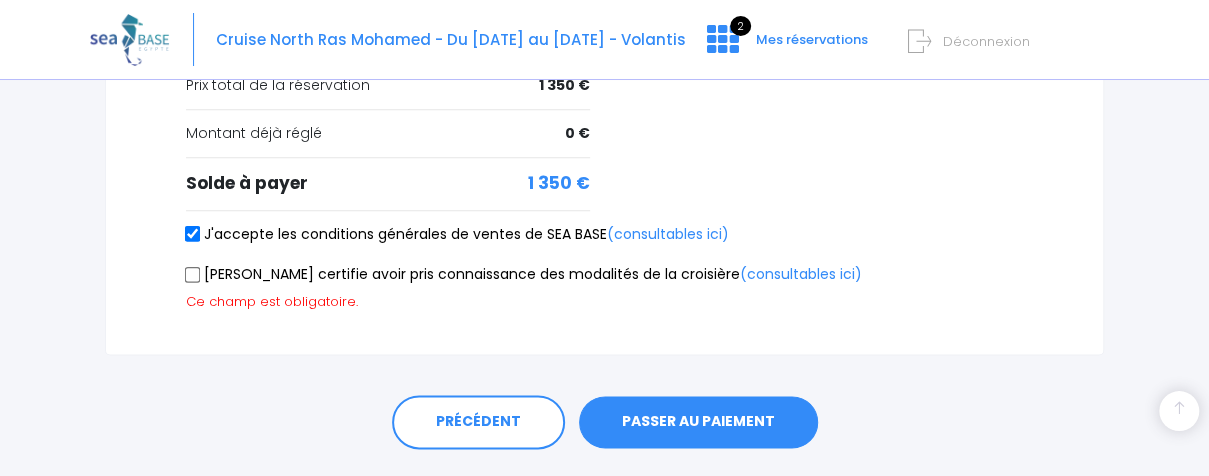 click on "[PERSON_NAME] certifie avoir pris connaissance des modalités de la croisière  (consultables ici)" at bounding box center (193, 274) 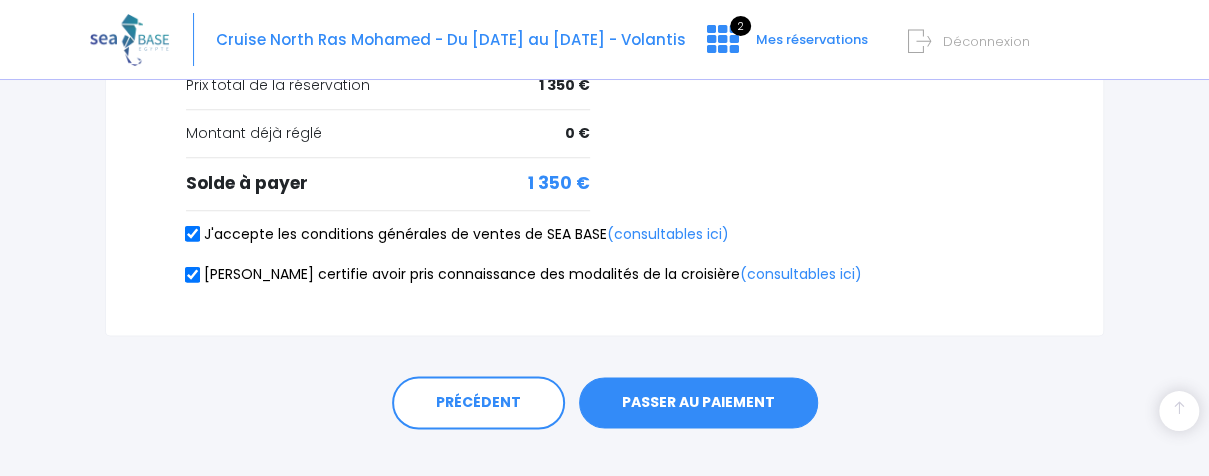 click on "PASSER AU PAIEMENT" at bounding box center (698, 403) 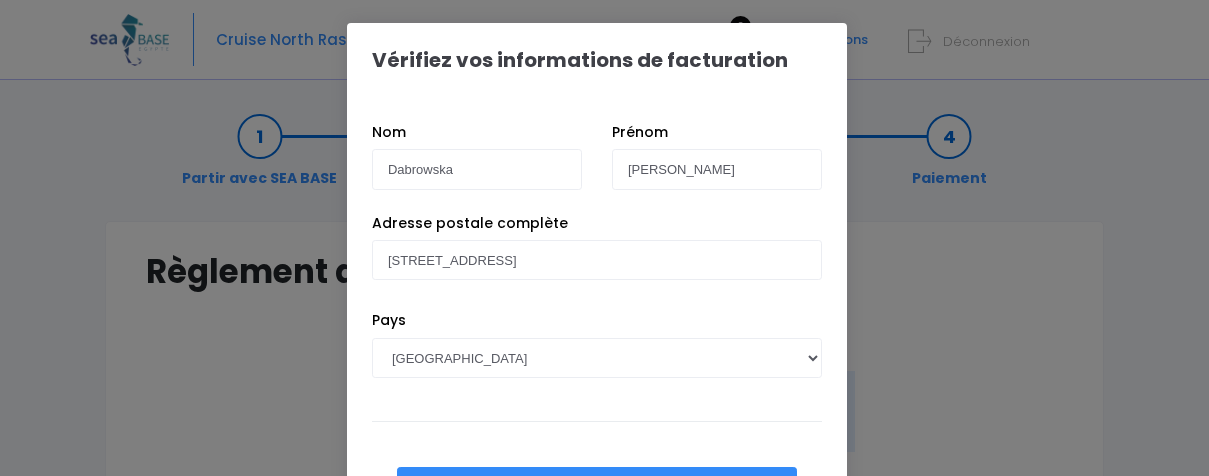 scroll, scrollTop: 0, scrollLeft: 0, axis: both 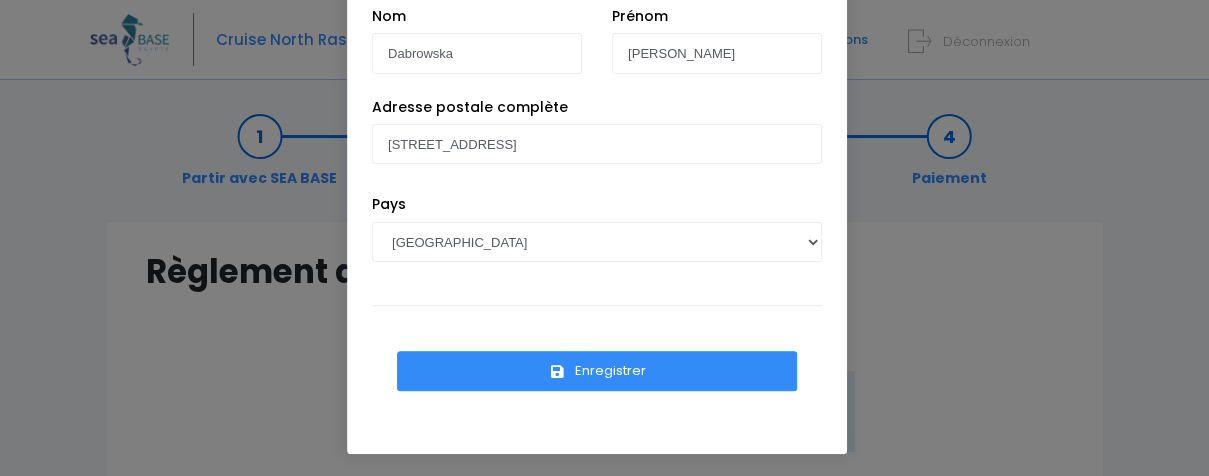 click on "Enregistrer" at bounding box center (597, 371) 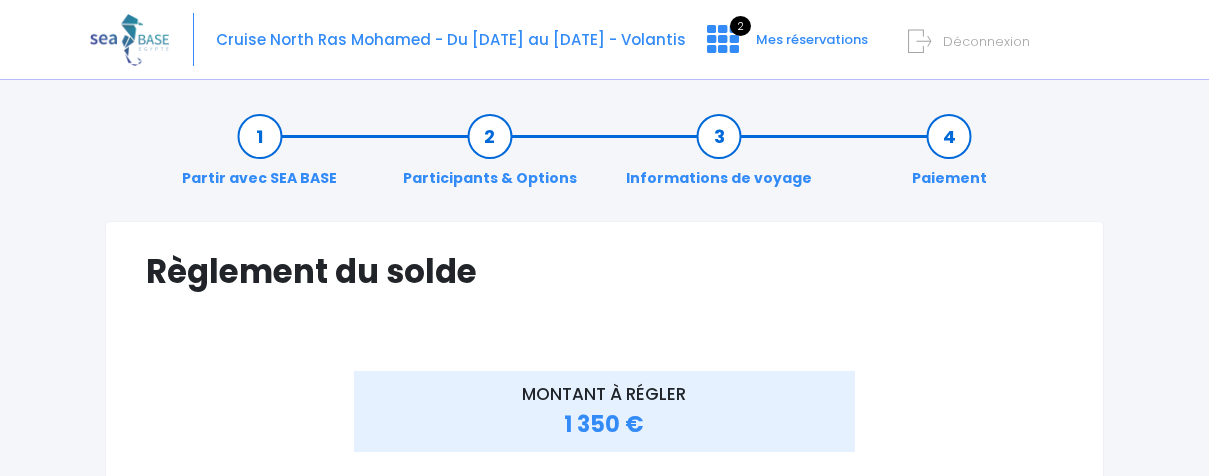 scroll, scrollTop: 0, scrollLeft: 0, axis: both 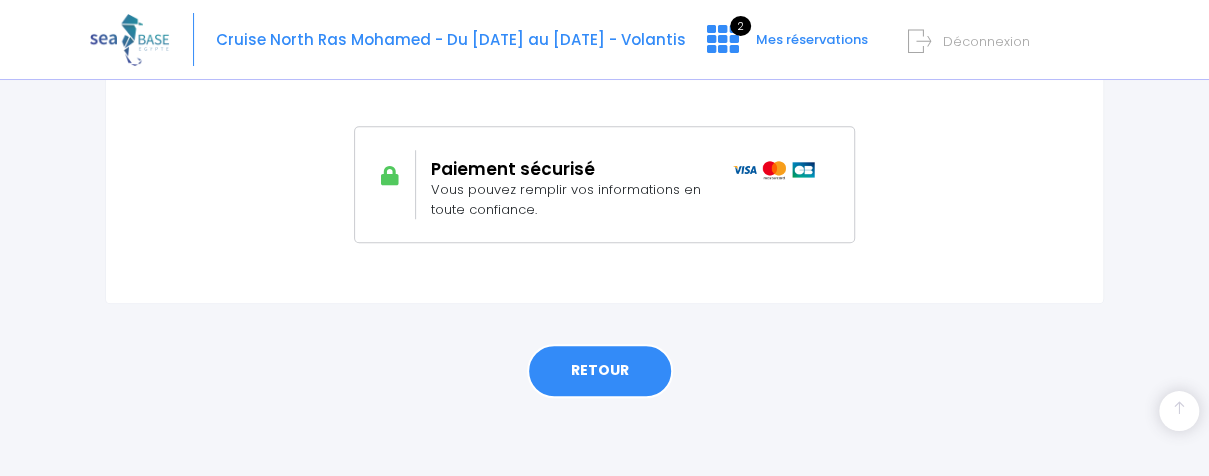 click on "RETOUR" at bounding box center (600, 371) 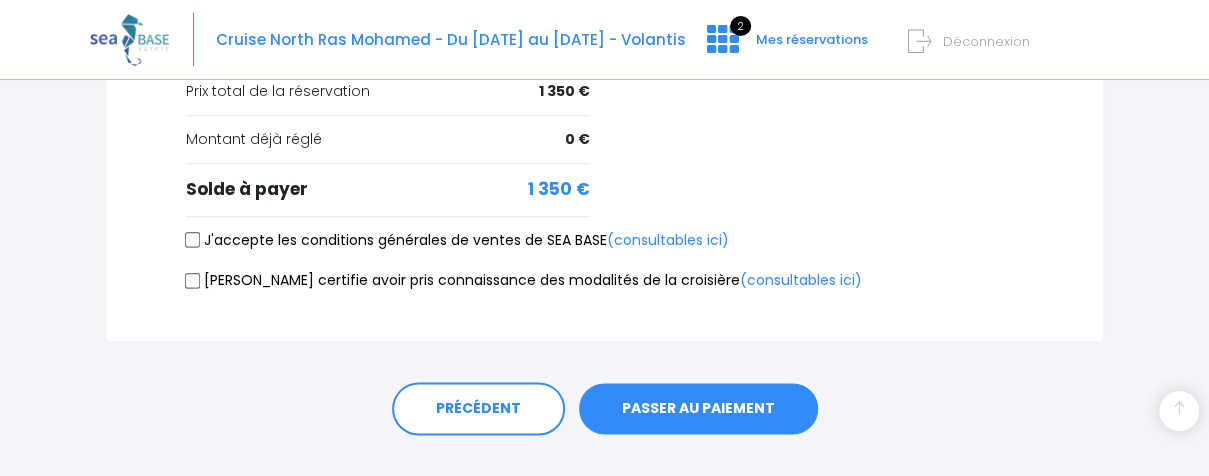scroll, scrollTop: 1056, scrollLeft: 0, axis: vertical 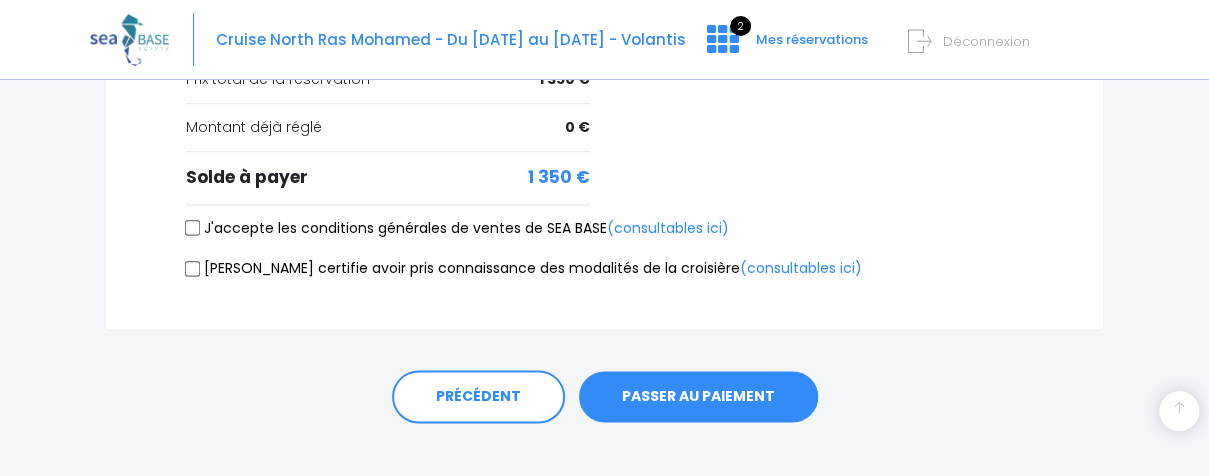 click on "PASSER AU PAIEMENT" at bounding box center (698, 397) 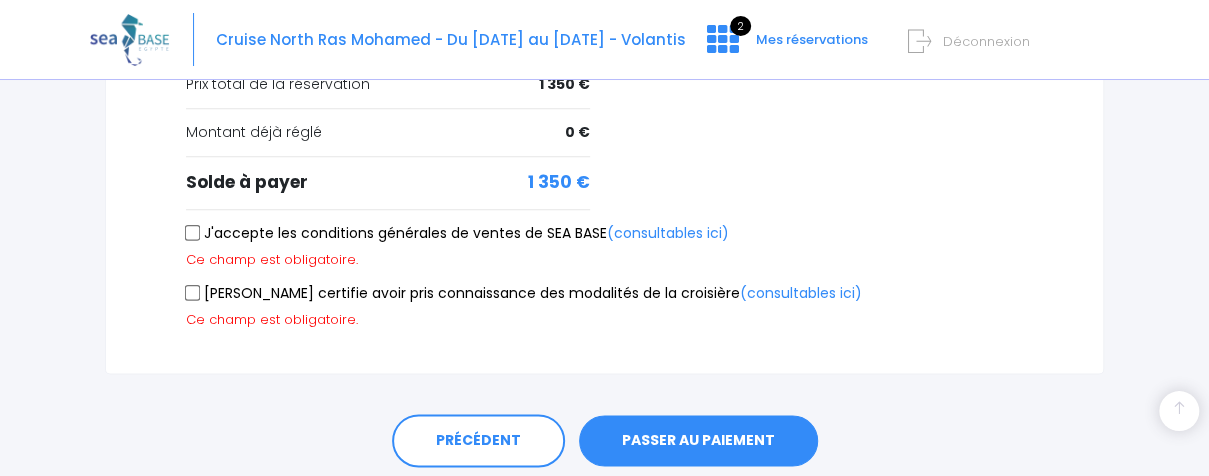 scroll, scrollTop: 1050, scrollLeft: 0, axis: vertical 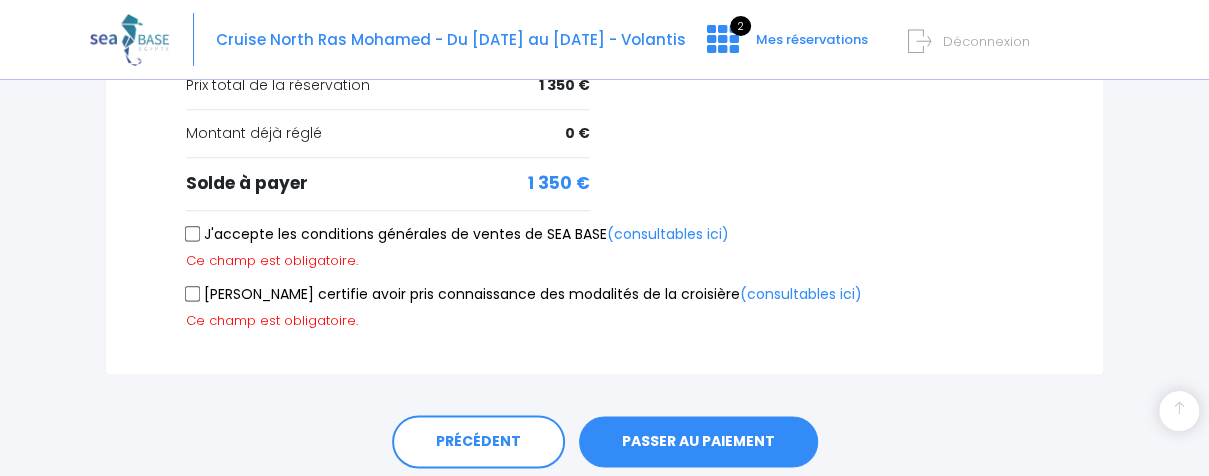 drag, startPoint x: 192, startPoint y: 200, endPoint x: 189, endPoint y: 231, distance: 31.144823 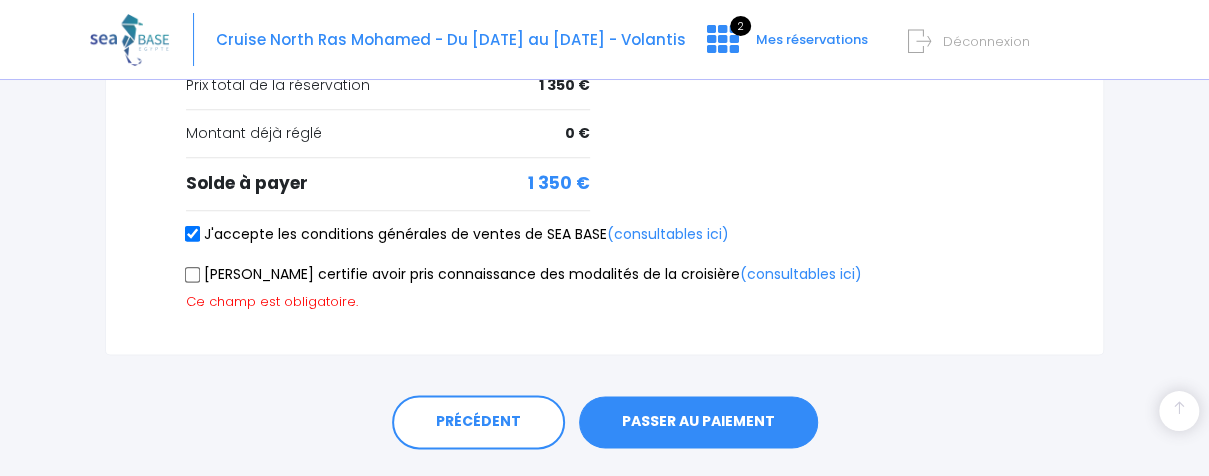click on "Je certifie avoir pris connaissance des modalités de la croisière  (consultables ici)" at bounding box center (193, 274) 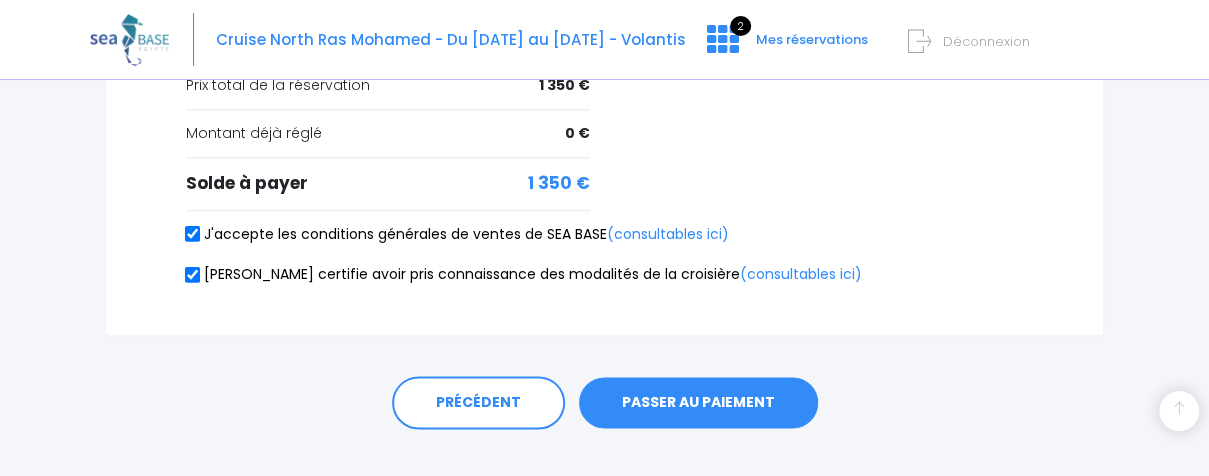 click on "PASSER AU PAIEMENT" at bounding box center (698, 403) 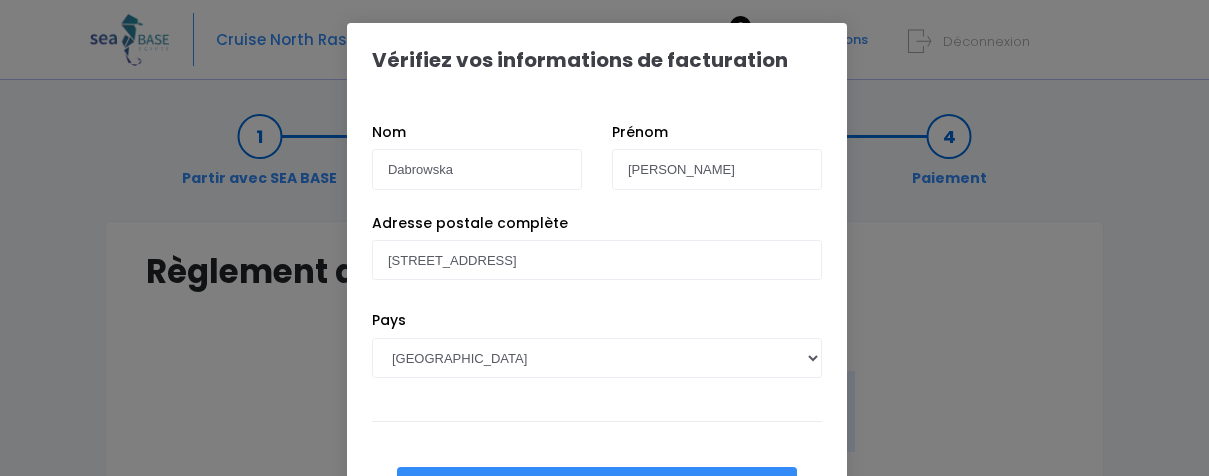 scroll, scrollTop: 0, scrollLeft: 0, axis: both 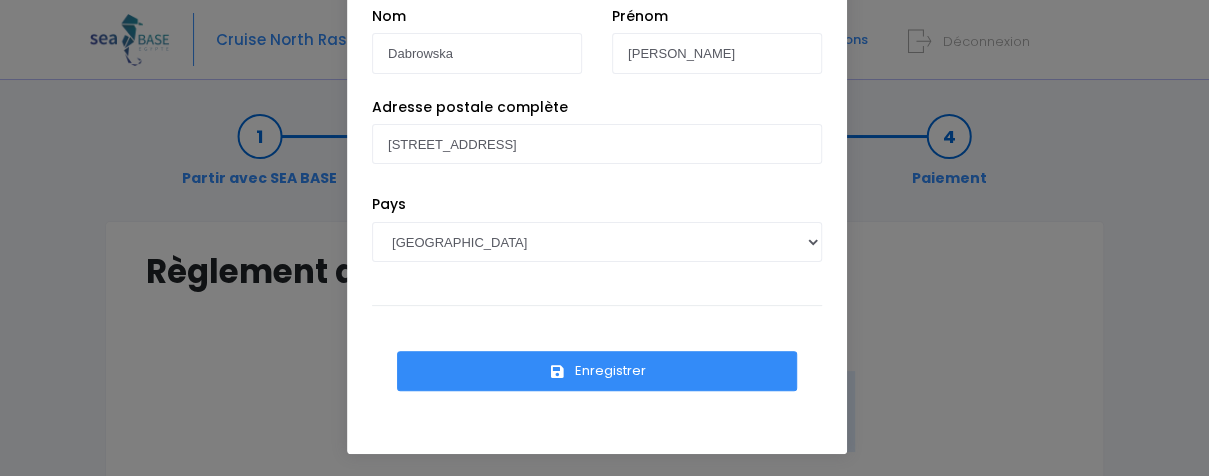 click on "Enregistrer" at bounding box center (597, 371) 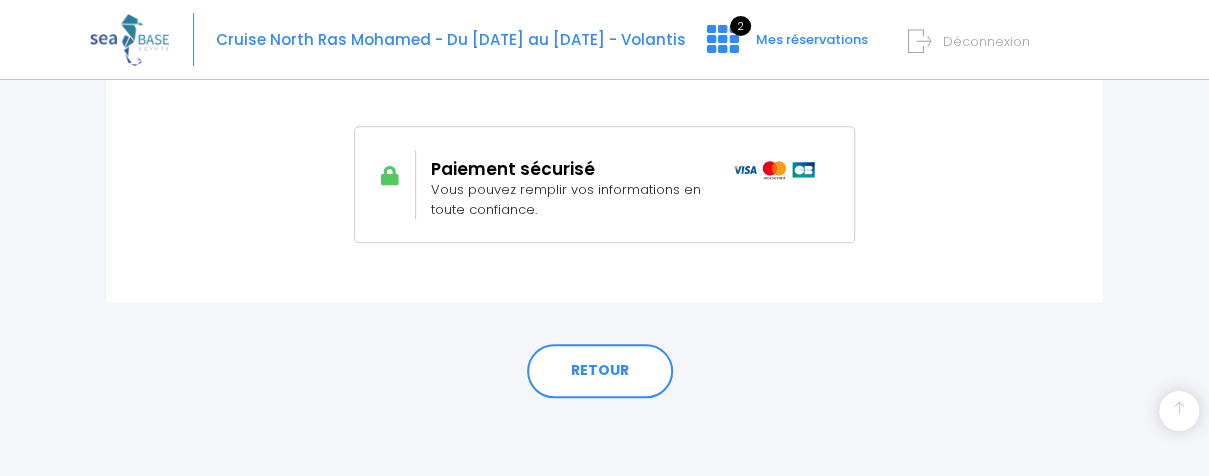scroll, scrollTop: 322, scrollLeft: 0, axis: vertical 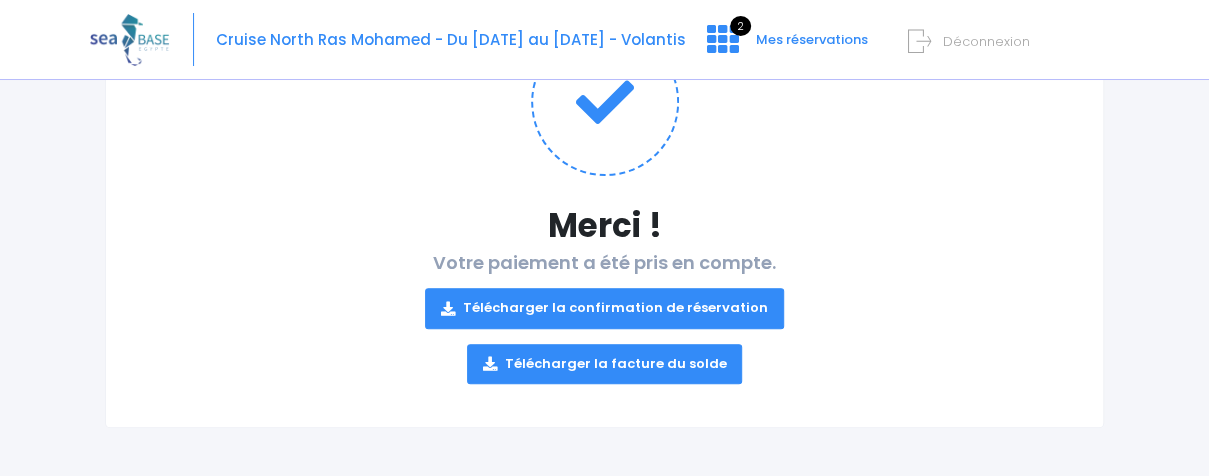 click on "Télécharger la confirmation de réservation" at bounding box center [604, 308] 